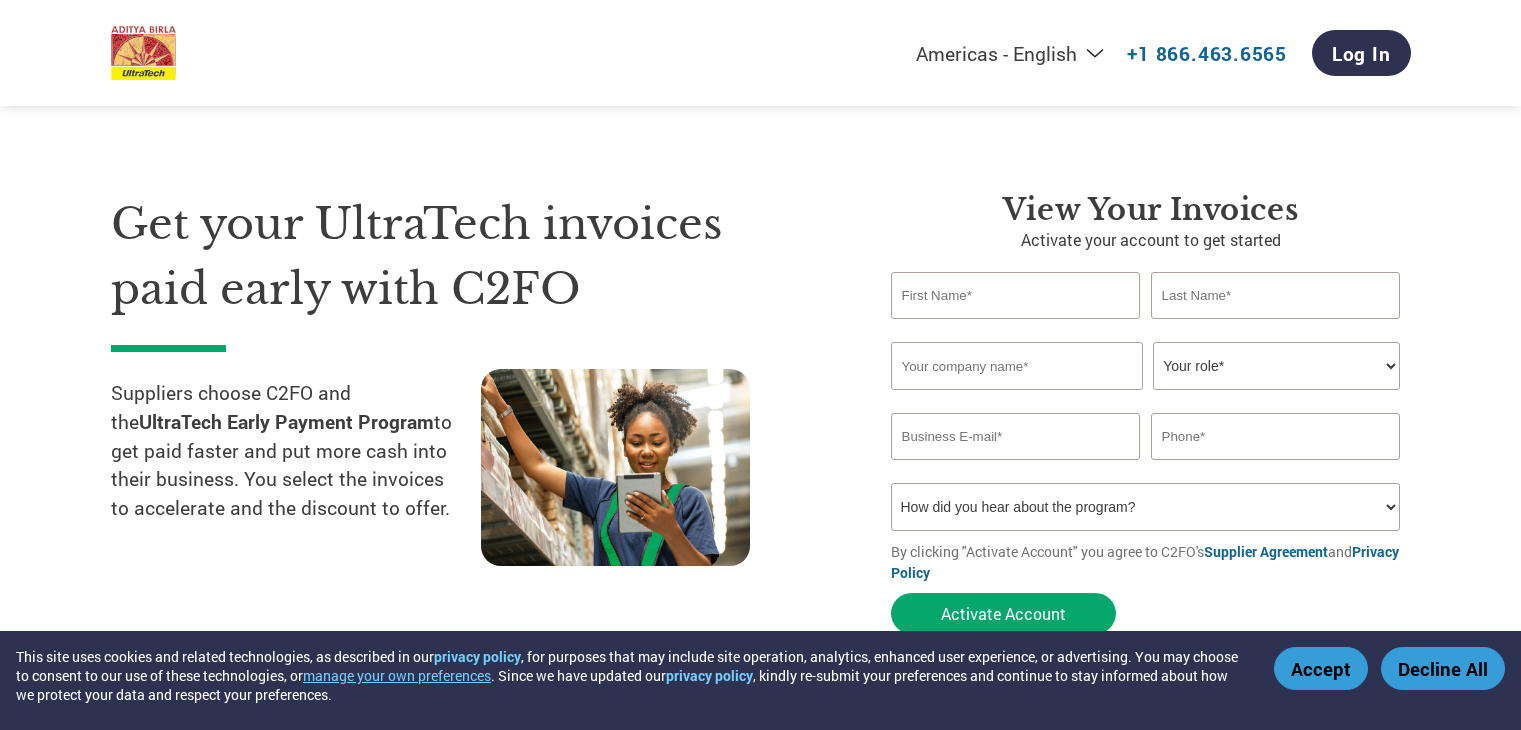 scroll, scrollTop: 0, scrollLeft: 0, axis: both 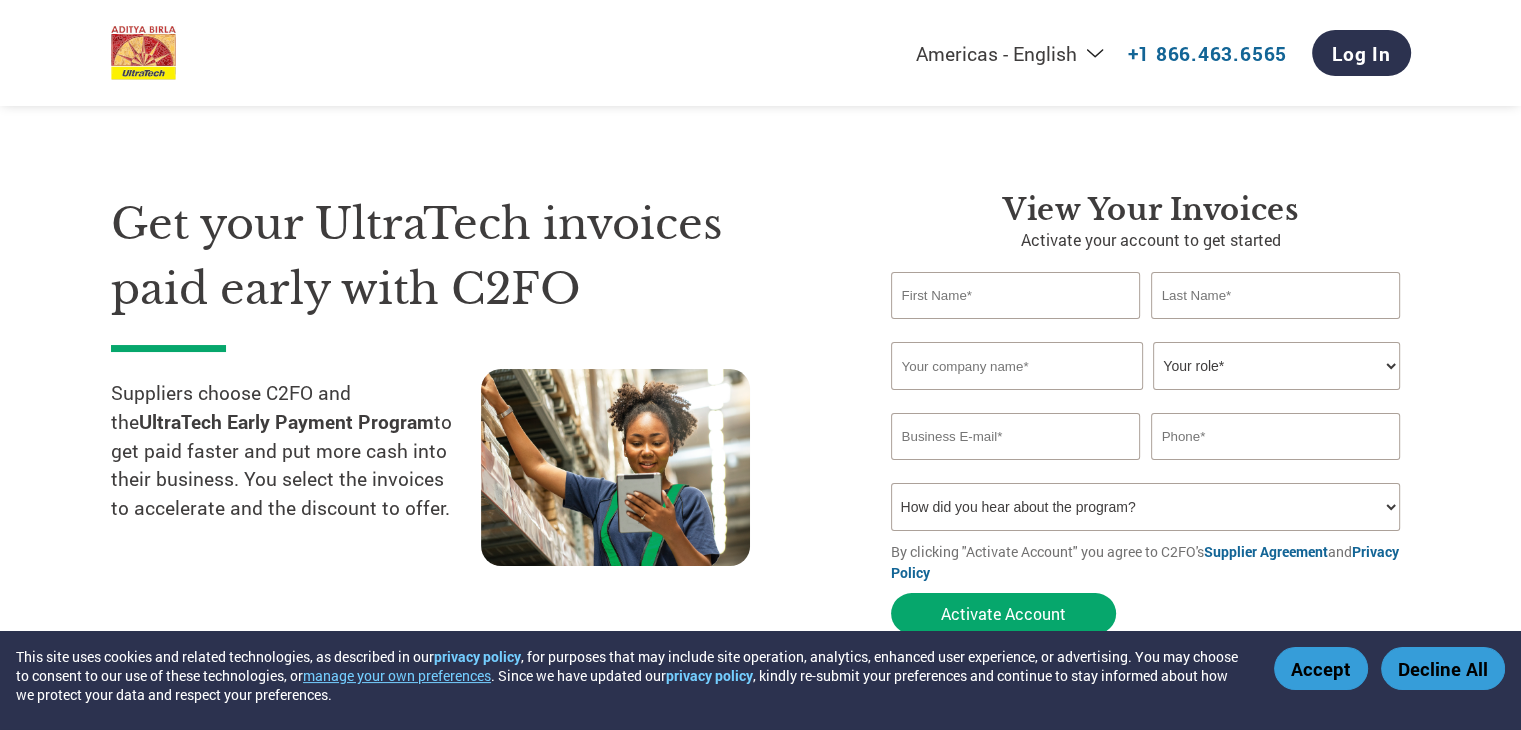 click at bounding box center (1016, 295) 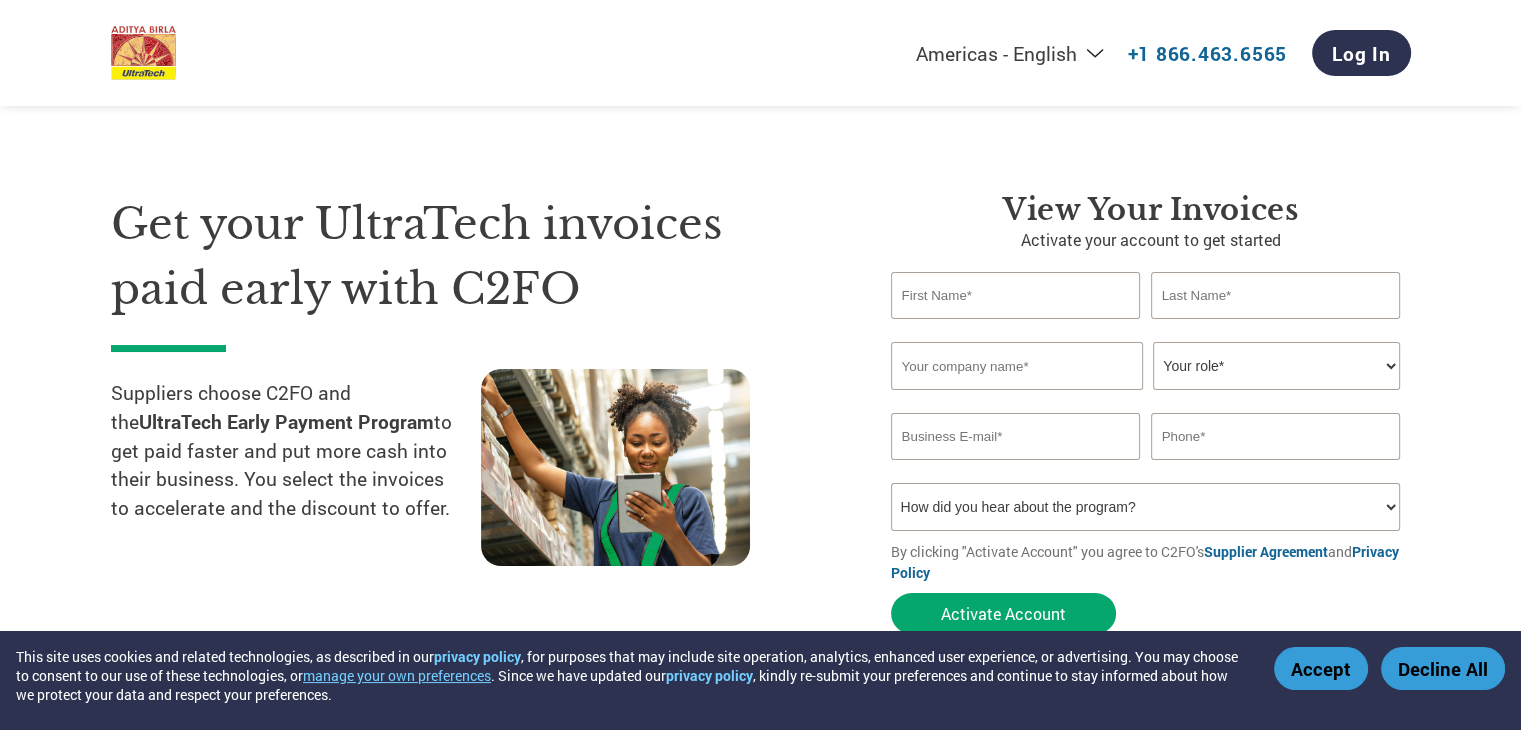 click on "How did you hear about the program? Received a letter Email Social Media Online Search Family/Friend/Acquaintance At an event Other" at bounding box center [1146, 507] 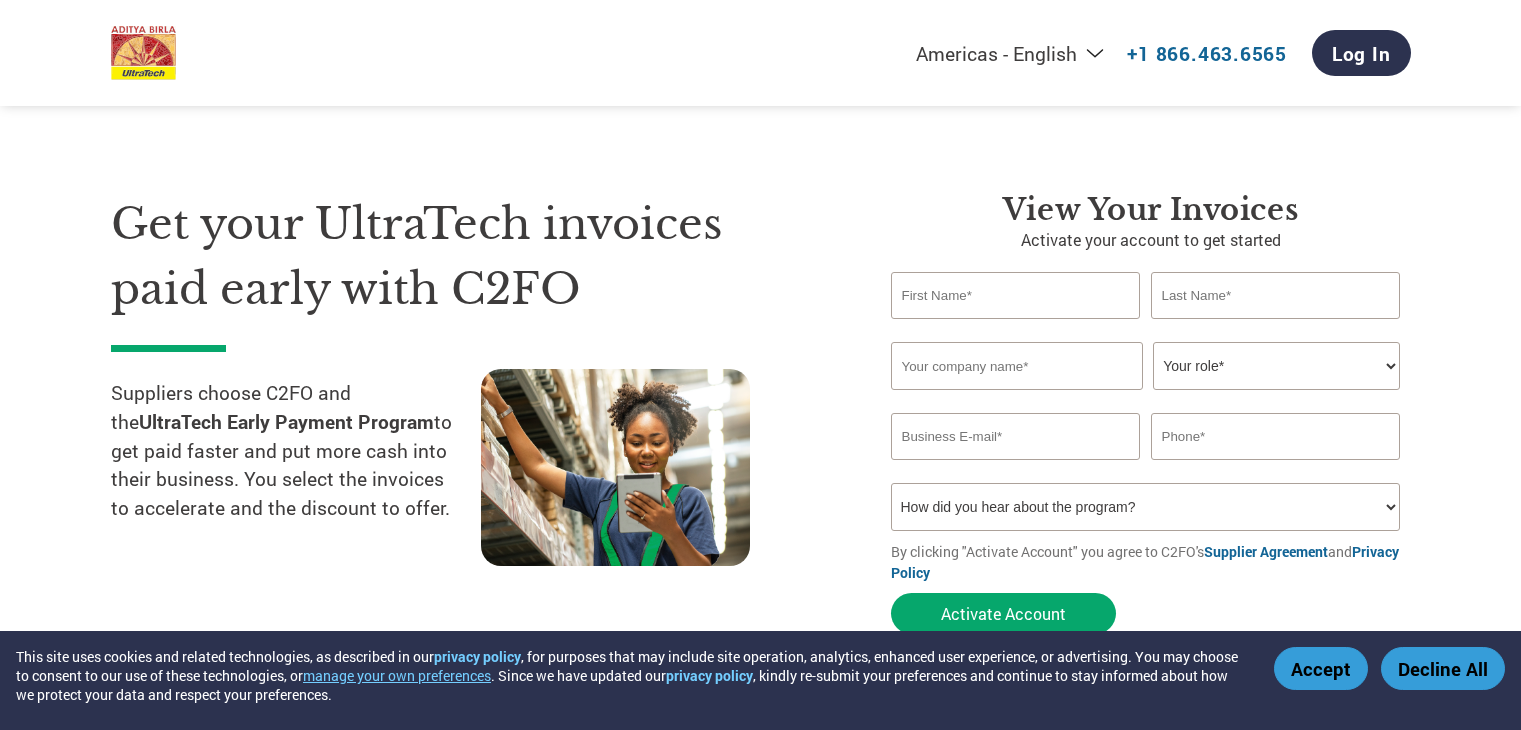 scroll, scrollTop: 0, scrollLeft: 0, axis: both 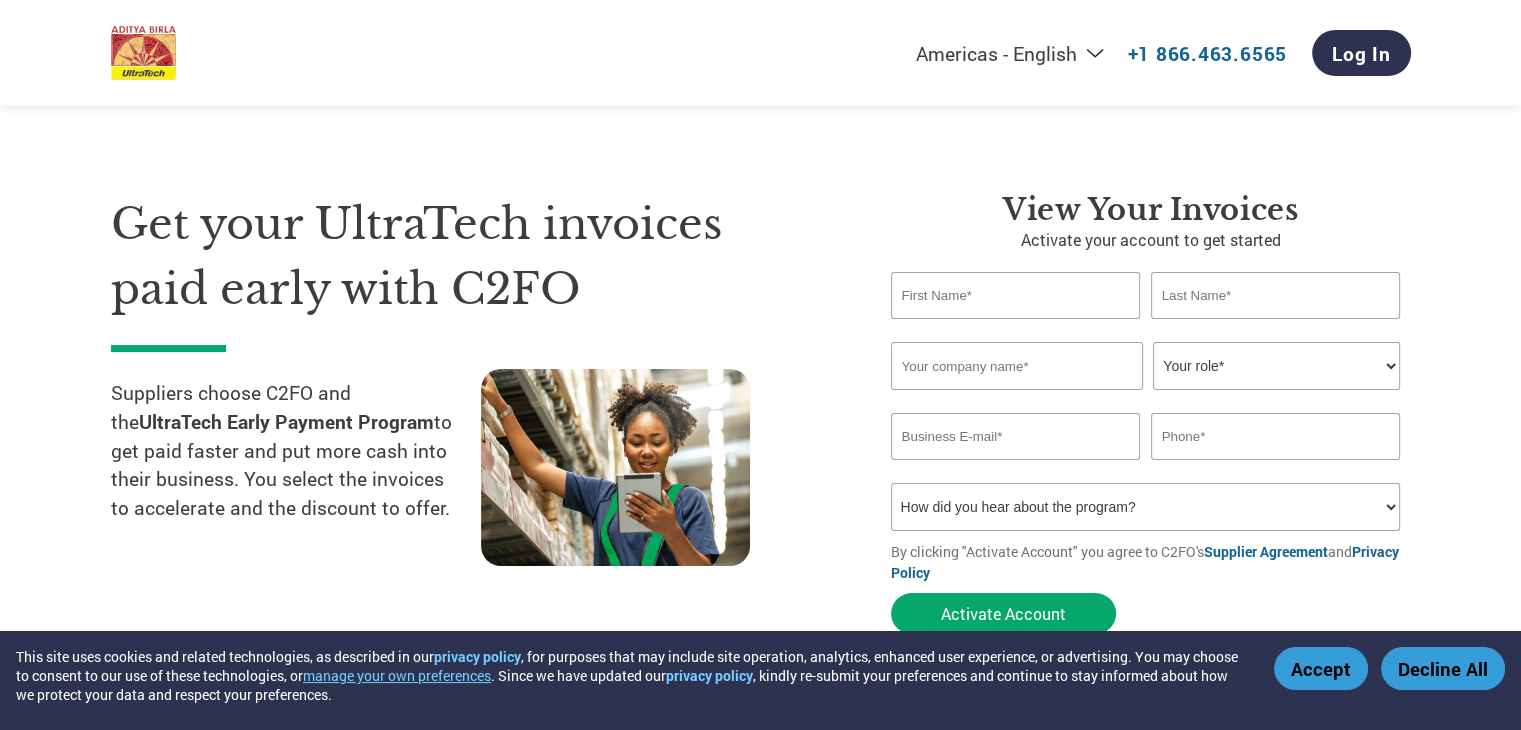 click on "Your role* CFO Controller Credit Manager Finance Director Treasurer CEO President Owner/Founder Accounting Bookkeeper Accounts Receivable Office Manager Other" at bounding box center (1276, 366) 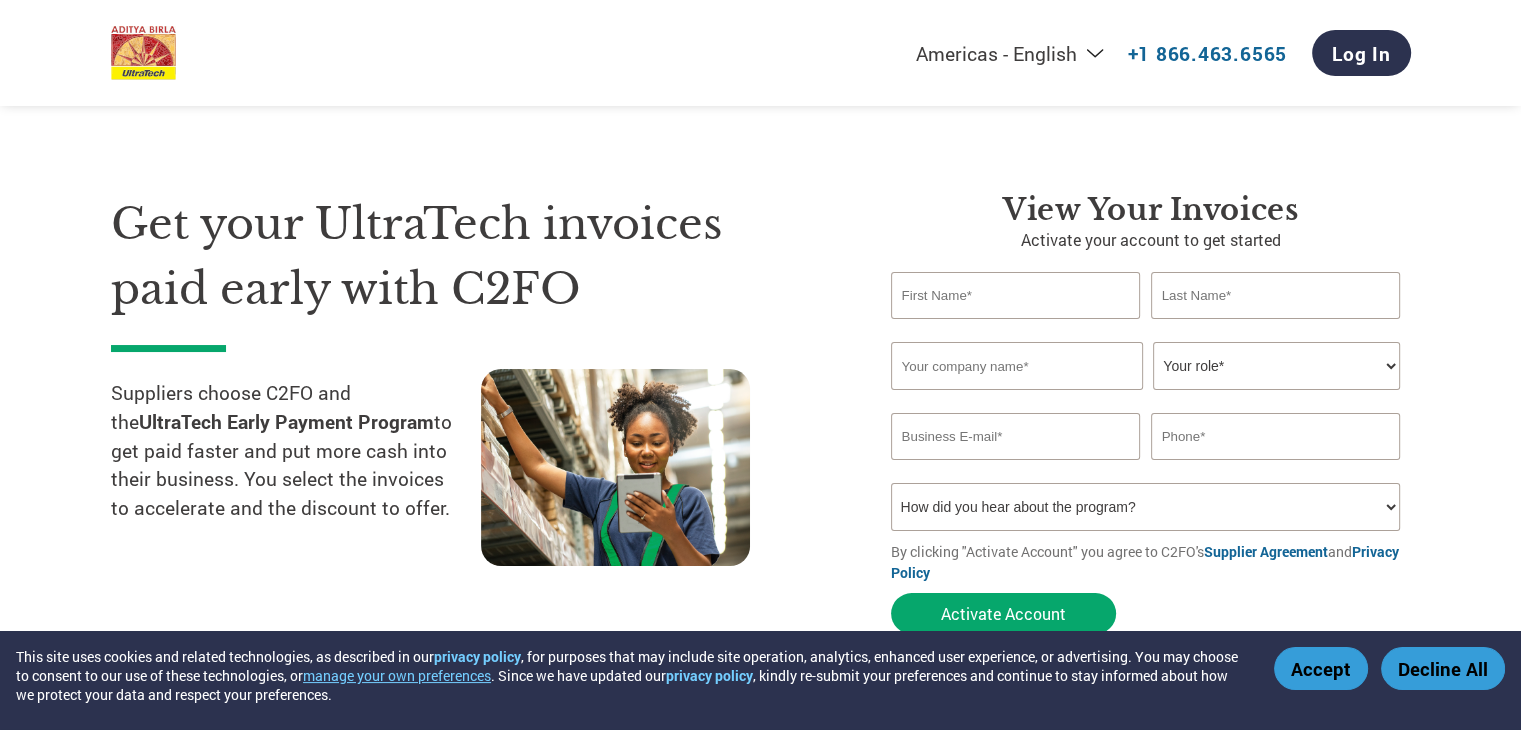 click on "How did you hear about the program? Received a letter Email Social Media Online Search Family/Friend/Acquaintance At an event Other" at bounding box center [1146, 507] 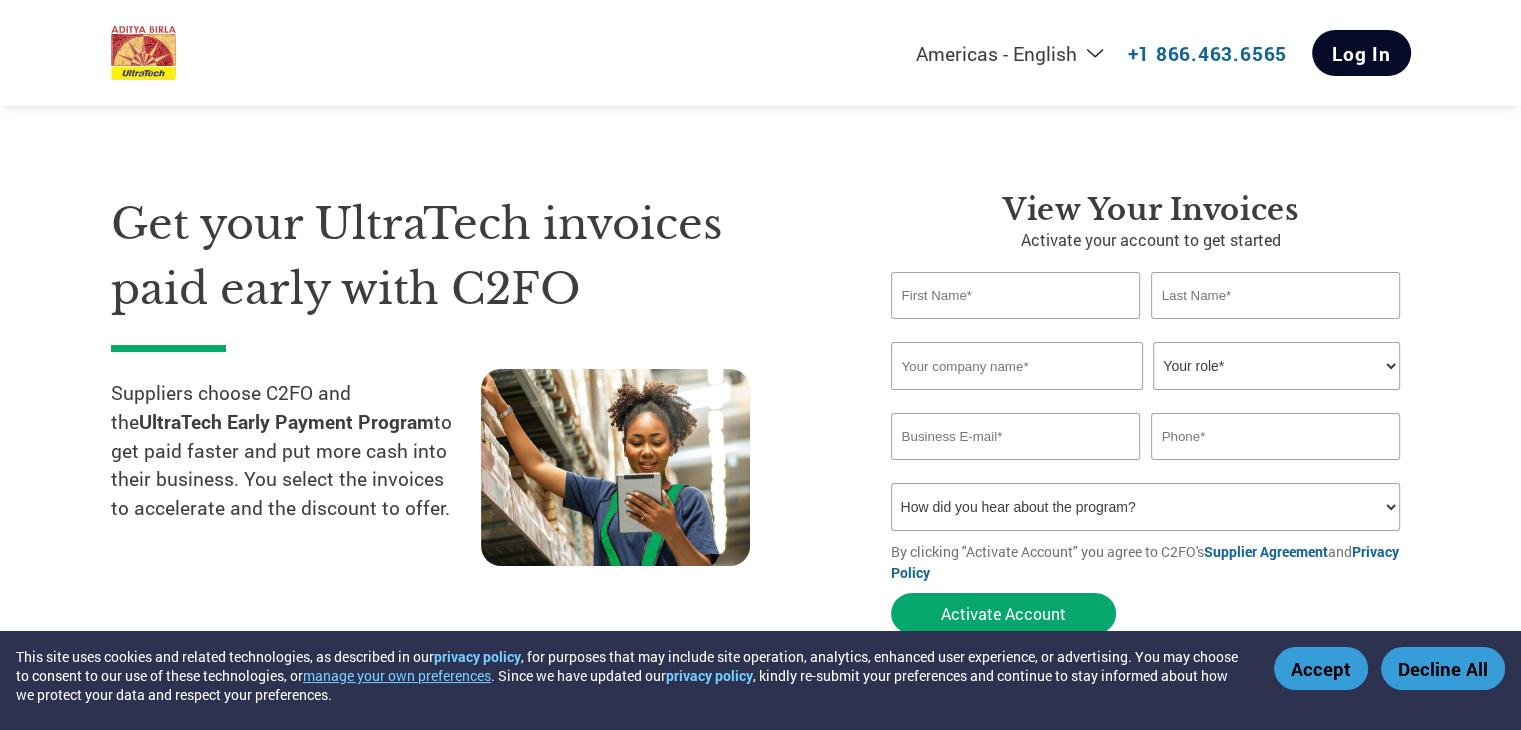 click on "Log In" at bounding box center (1361, 53) 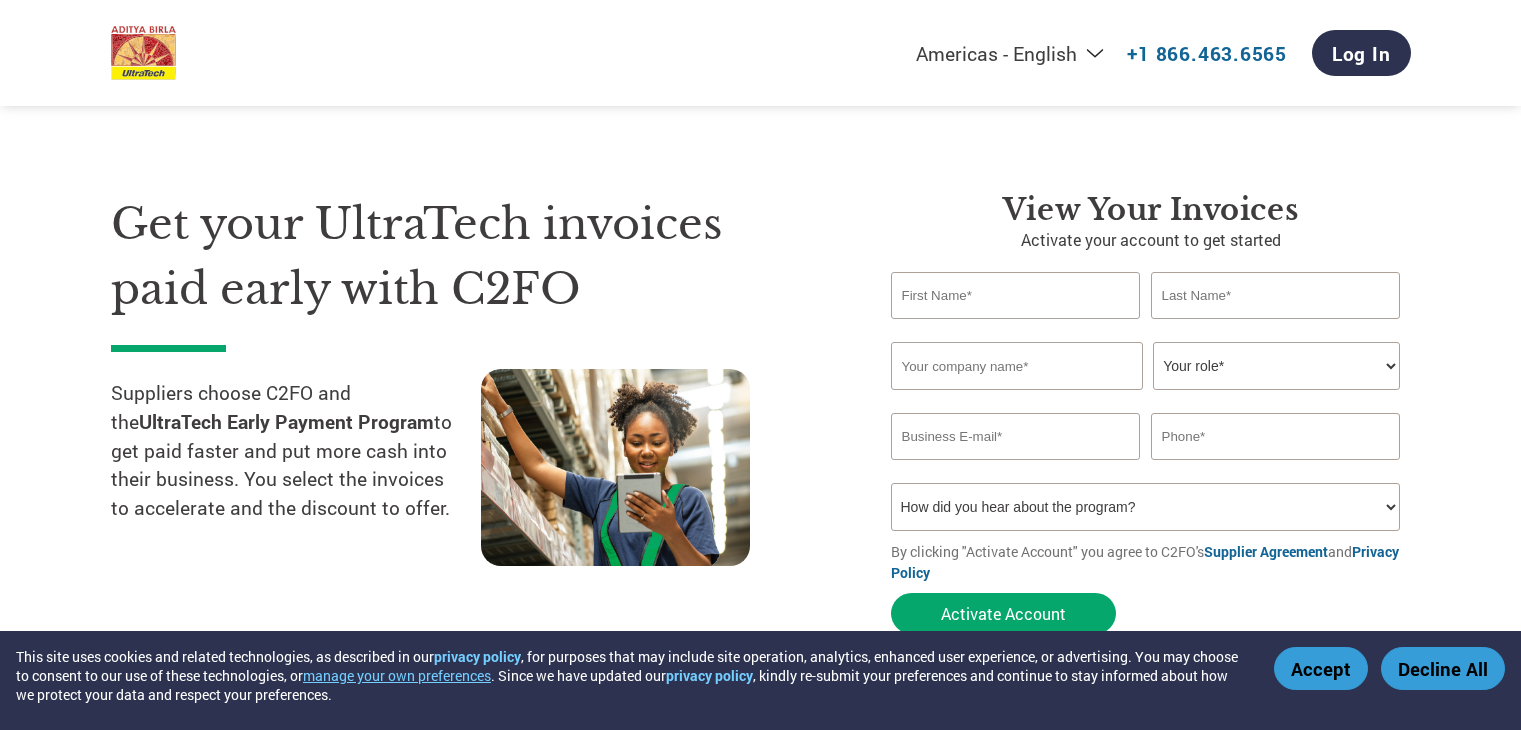 scroll, scrollTop: 0, scrollLeft: 0, axis: both 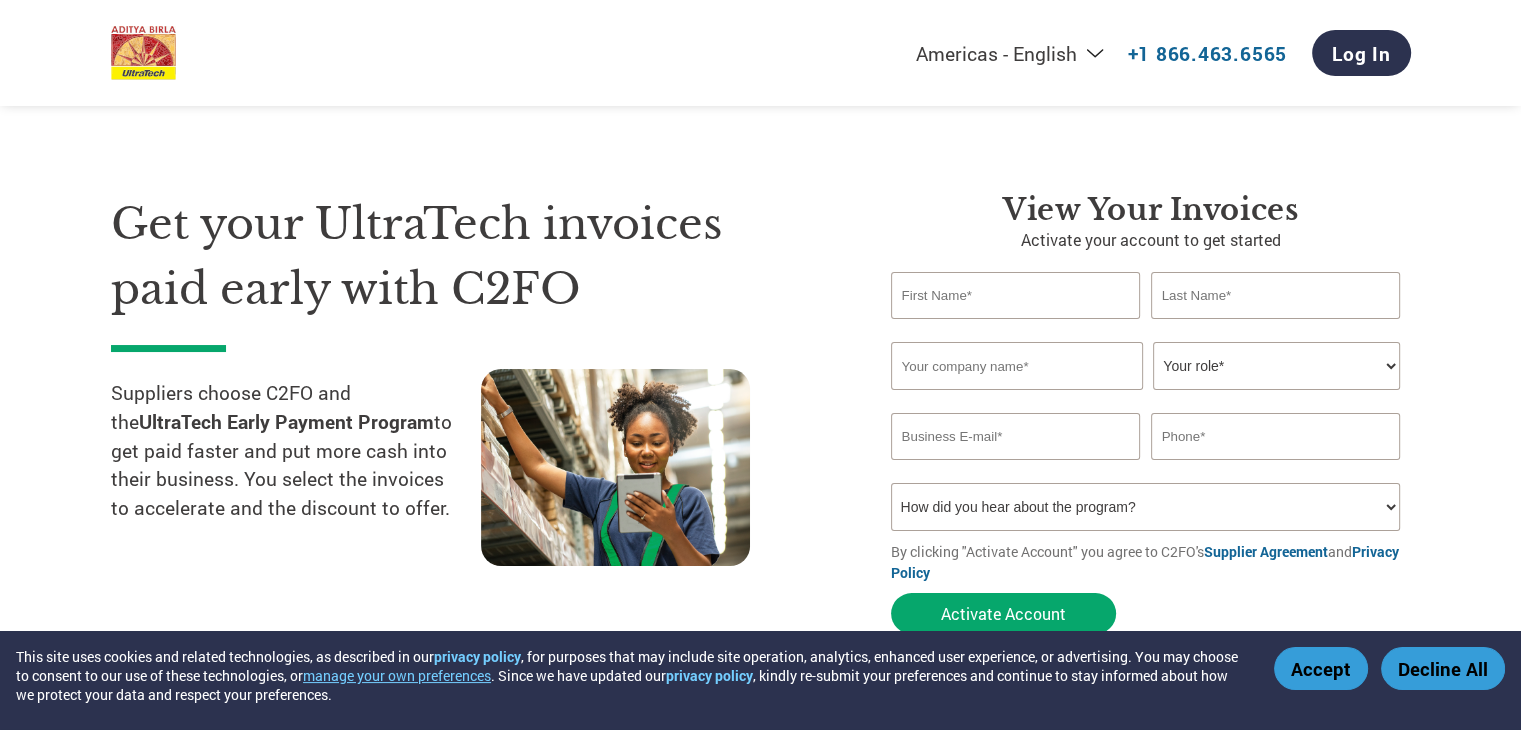 click at bounding box center [1016, 295] 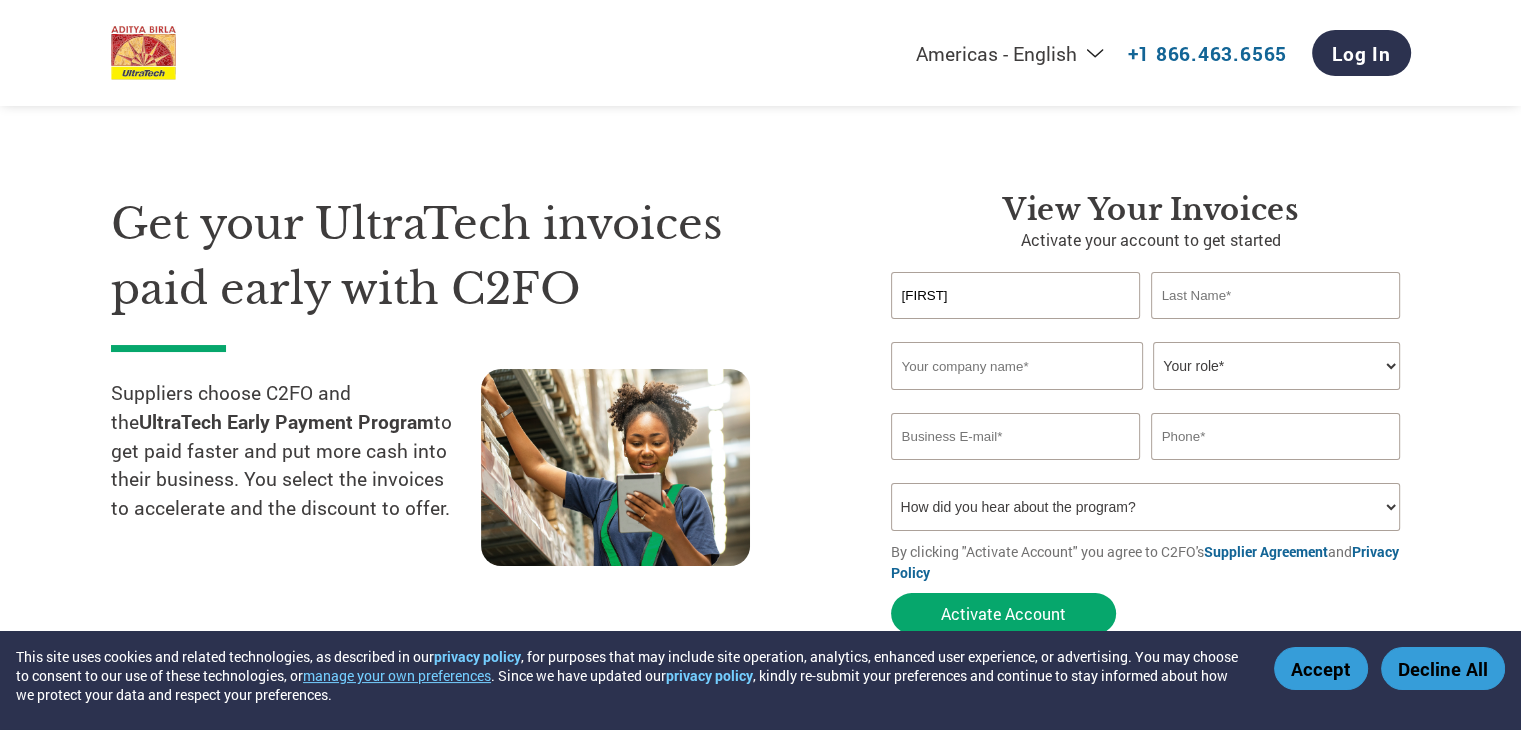 type on "[FIRST]" 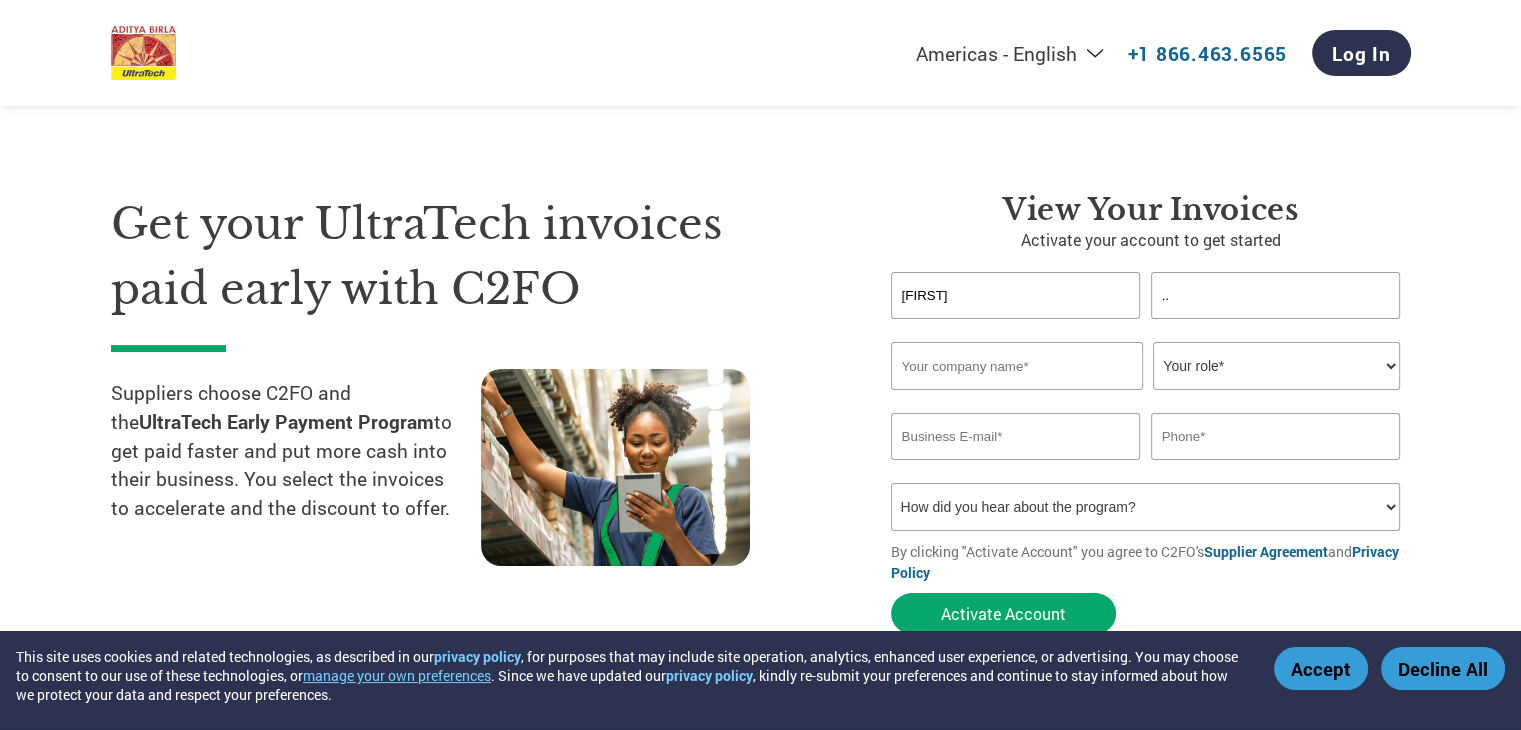 type on ".." 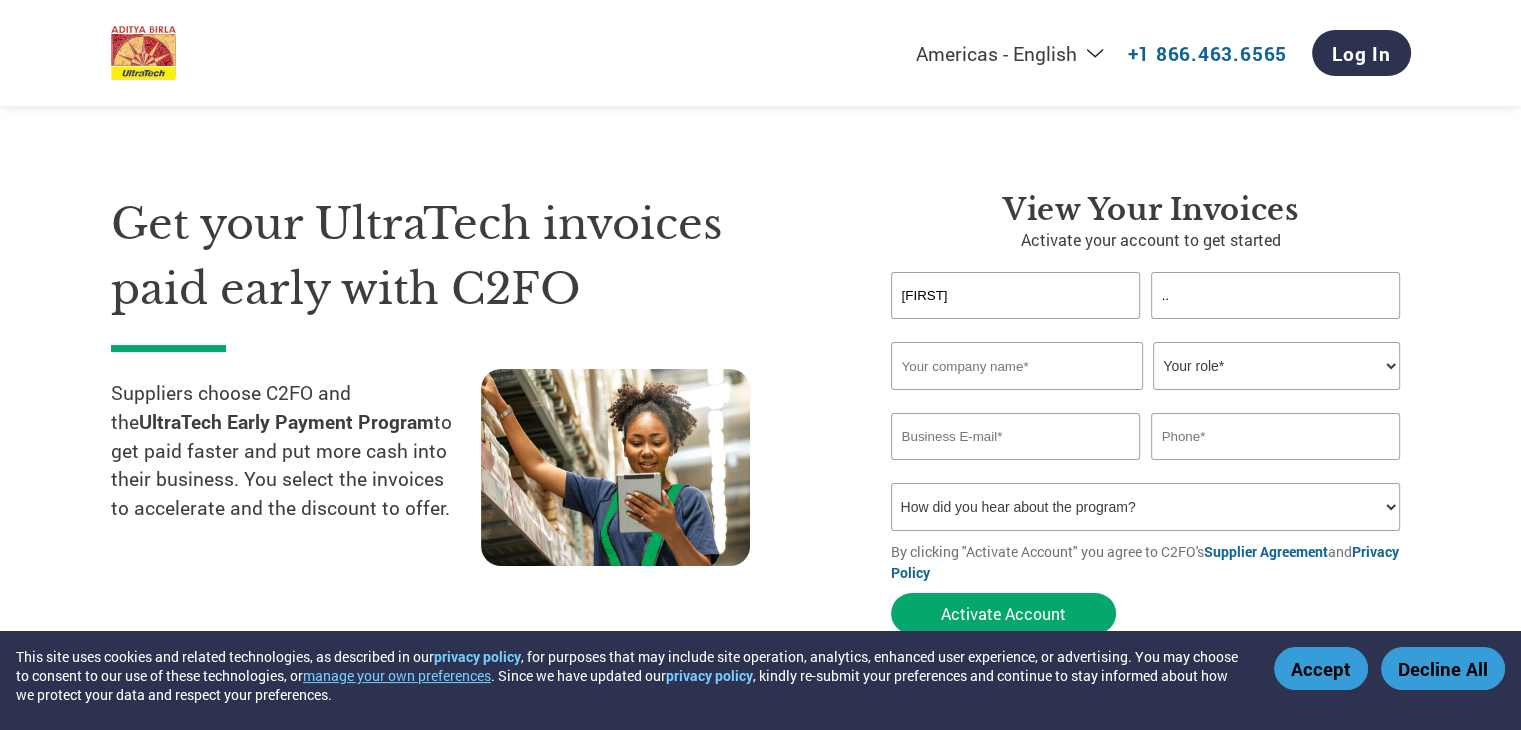 click at bounding box center (1017, 366) 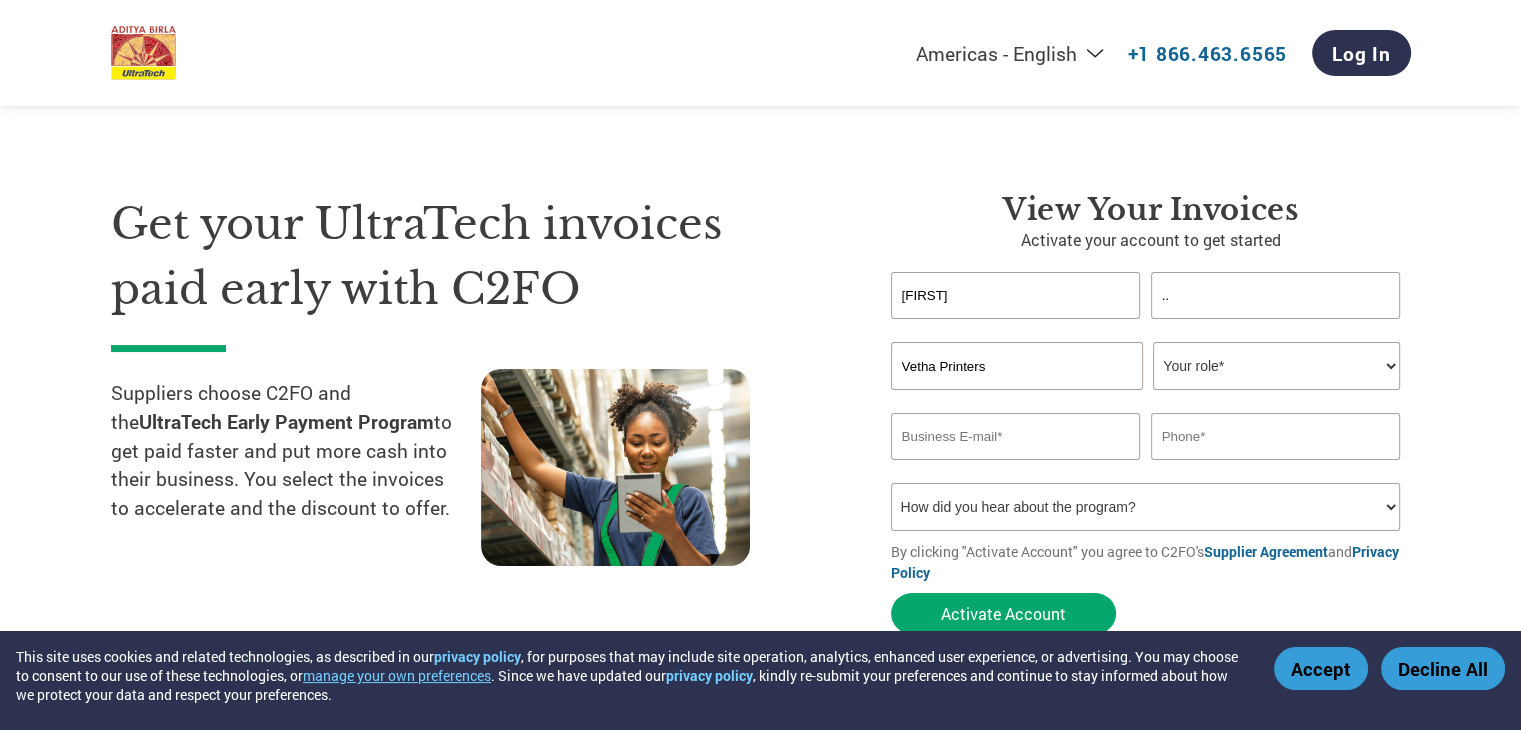 type on "Vetha Printers" 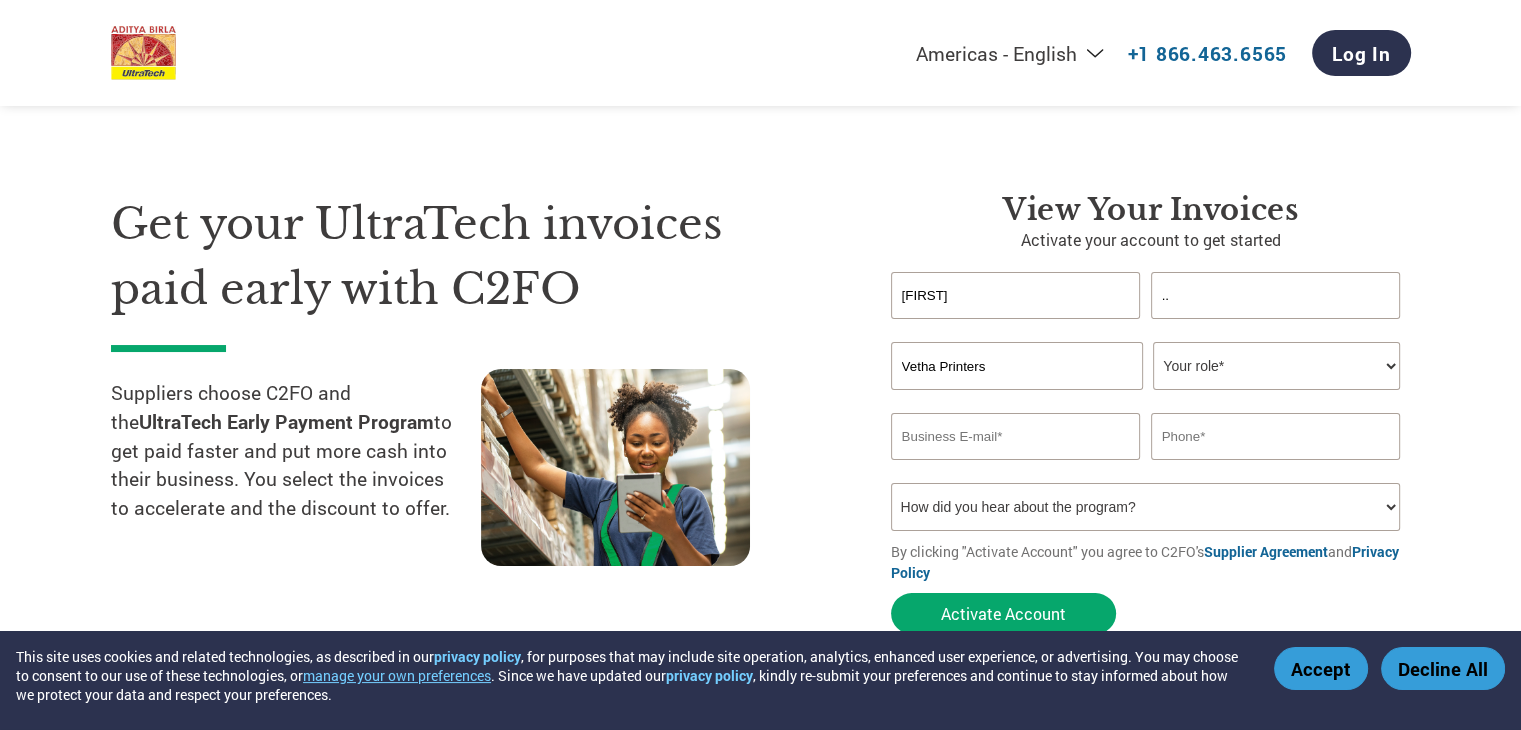 click on "Your role* CFO Controller Credit Manager Finance Director Treasurer CEO President Owner/Founder Accounting Bookkeeper Accounts Receivable Office Manager Other" at bounding box center (1276, 366) 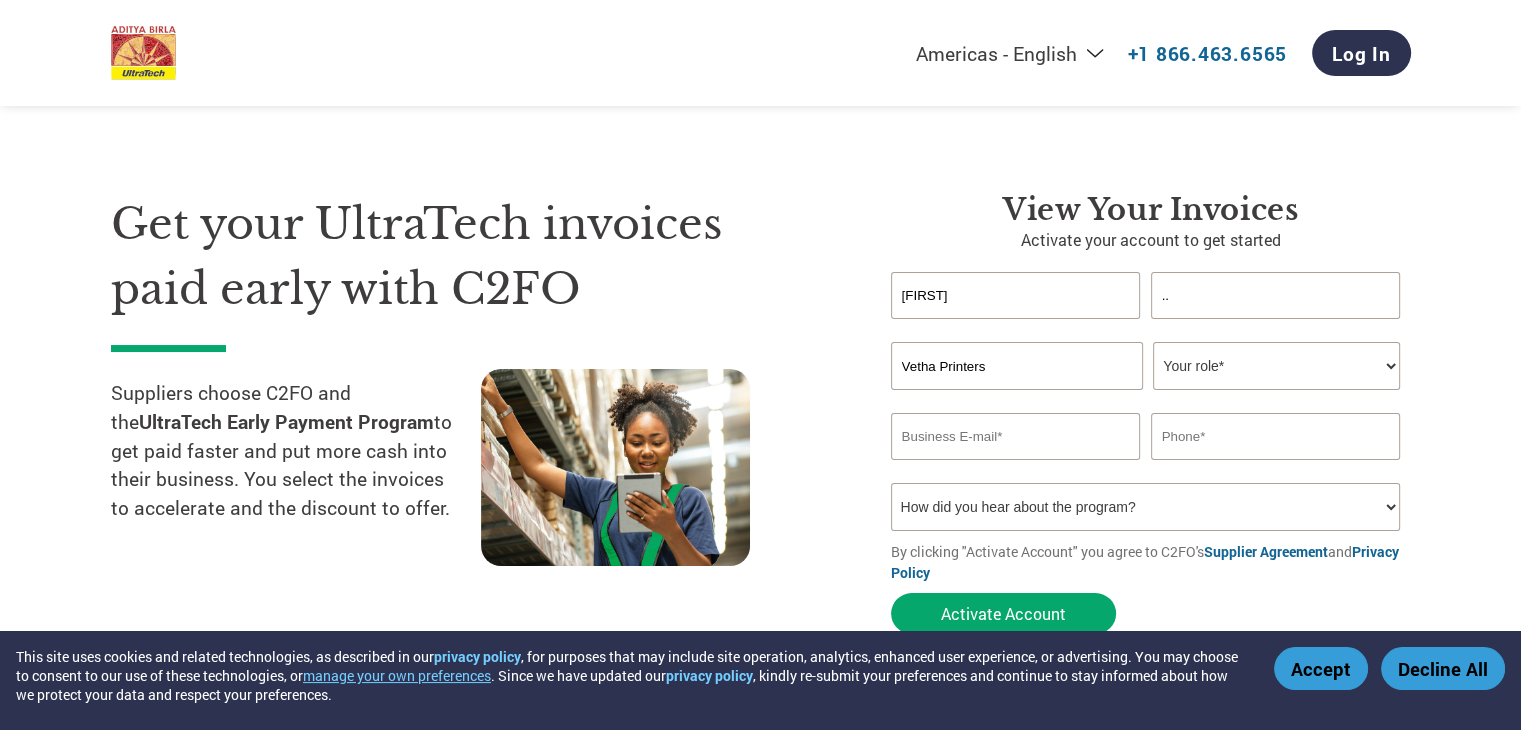 click on "Your role* CFO Controller Credit Manager Finance Director Treasurer CEO President Owner/Founder Accounting Bookkeeper Accounts Receivable Office Manager Other" at bounding box center (1276, 366) 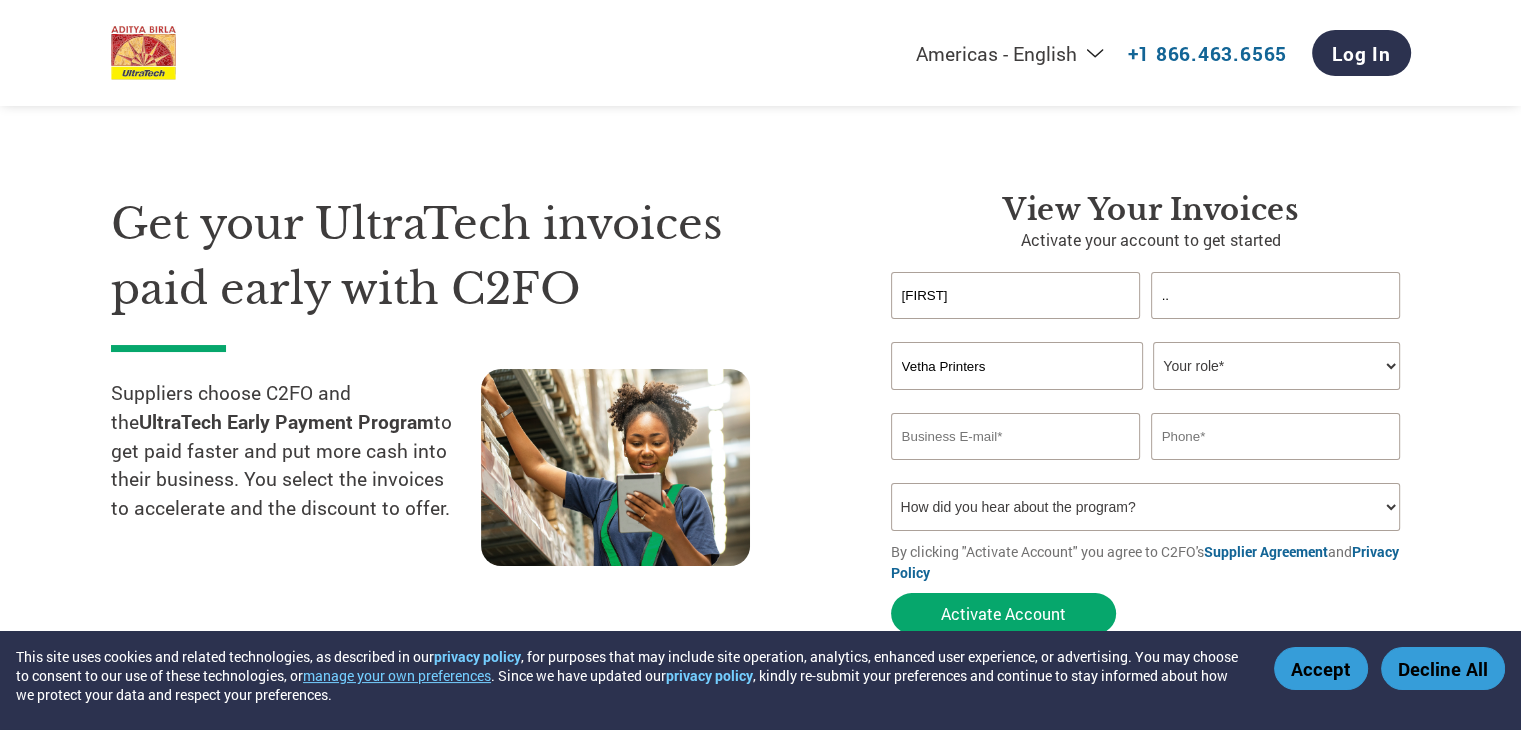 click on ".." at bounding box center (1276, 295) 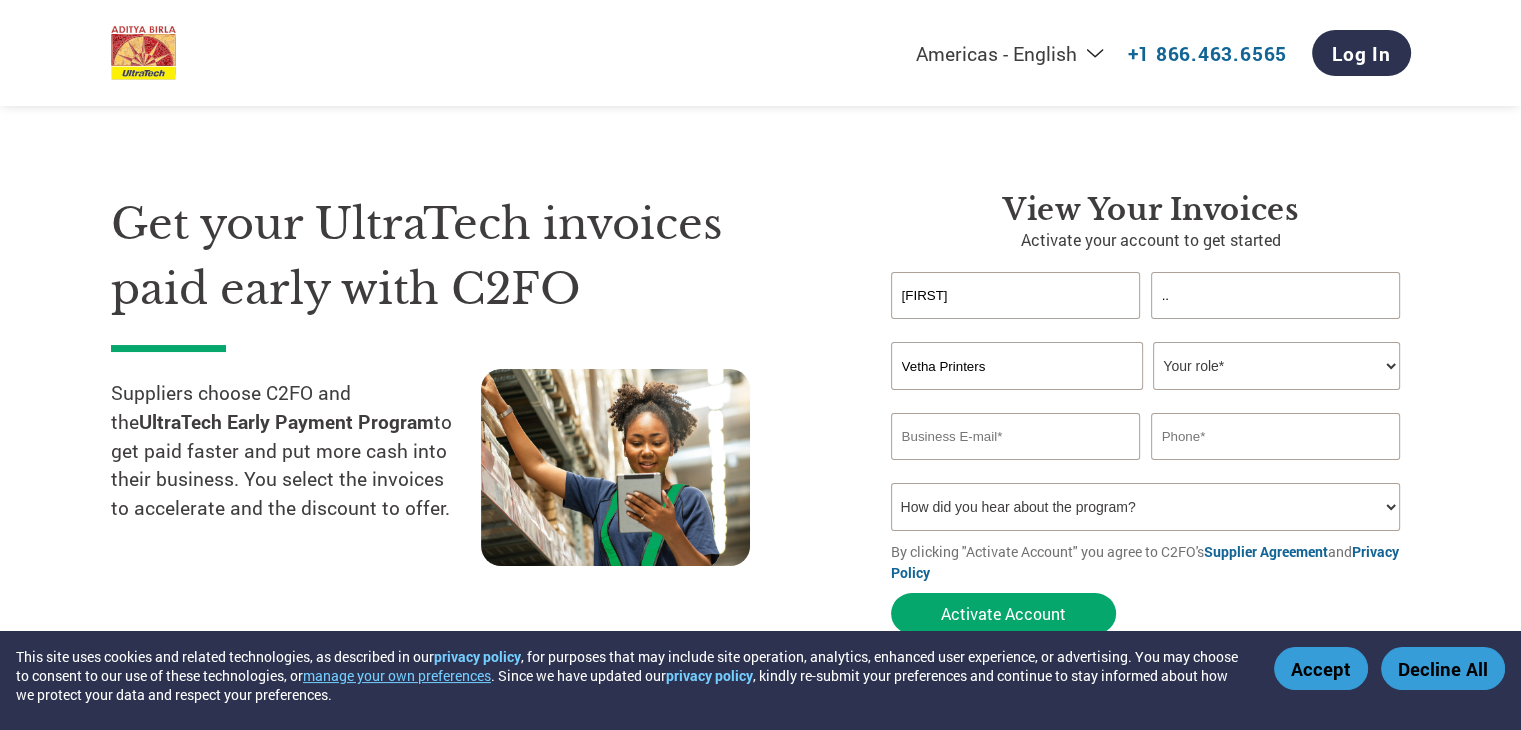select on "OWNER_FOUNDER" 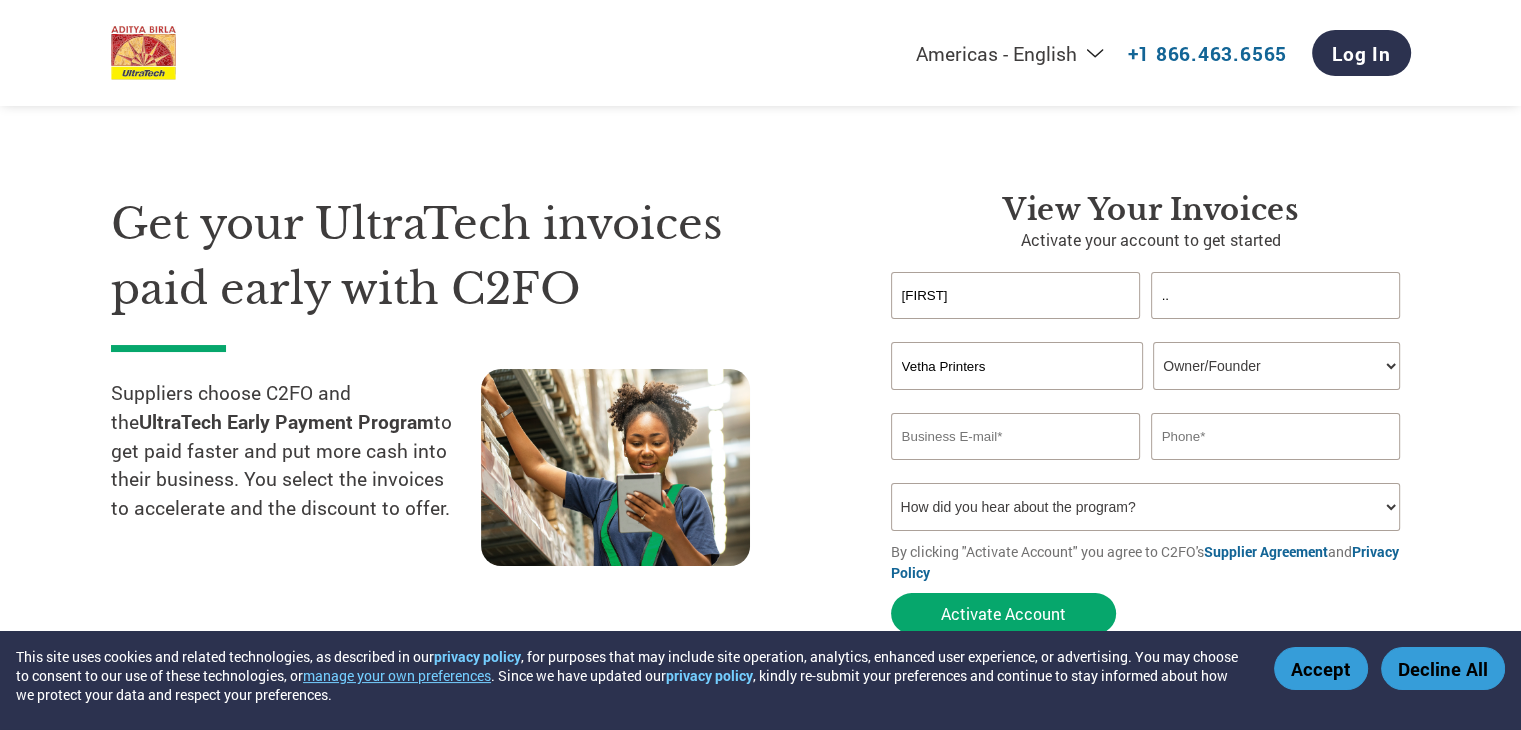 click on "Your role* CFO Controller Credit Manager Finance Director Treasurer CEO President Owner/Founder Accounting Bookkeeper Accounts Receivable Office Manager Other" at bounding box center (1276, 366) 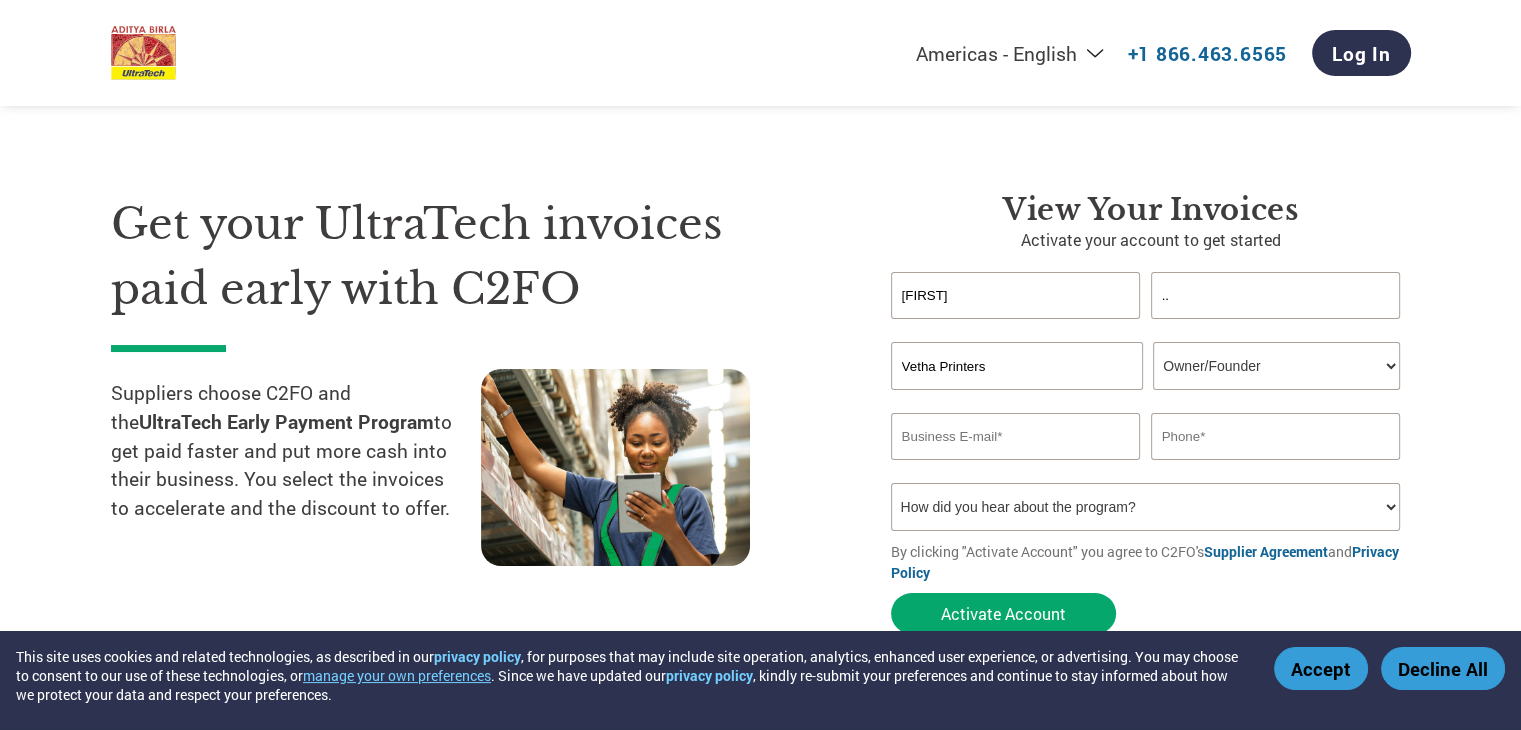 click at bounding box center [1016, 436] 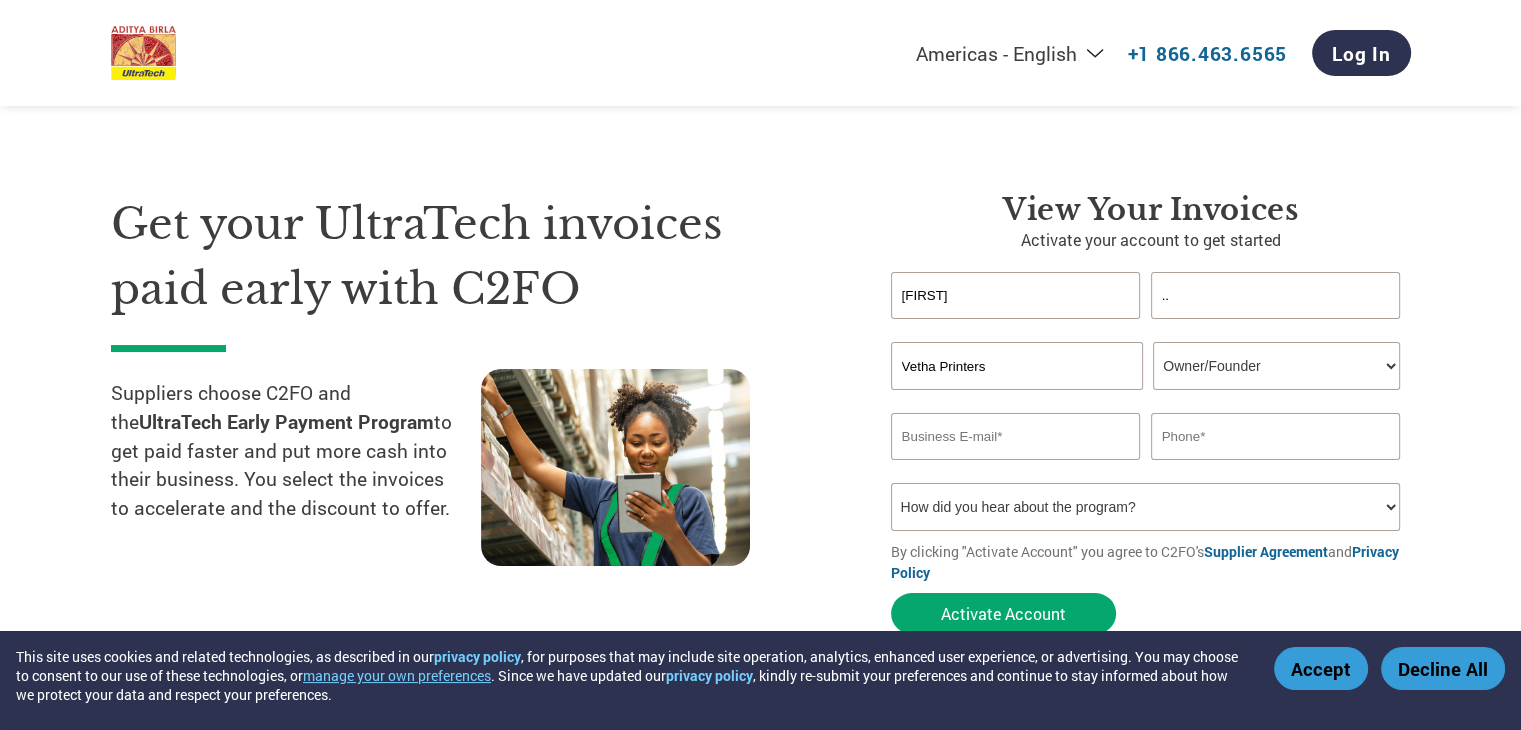 paste on "vethaprinters@[EXAMPLE.COM]" 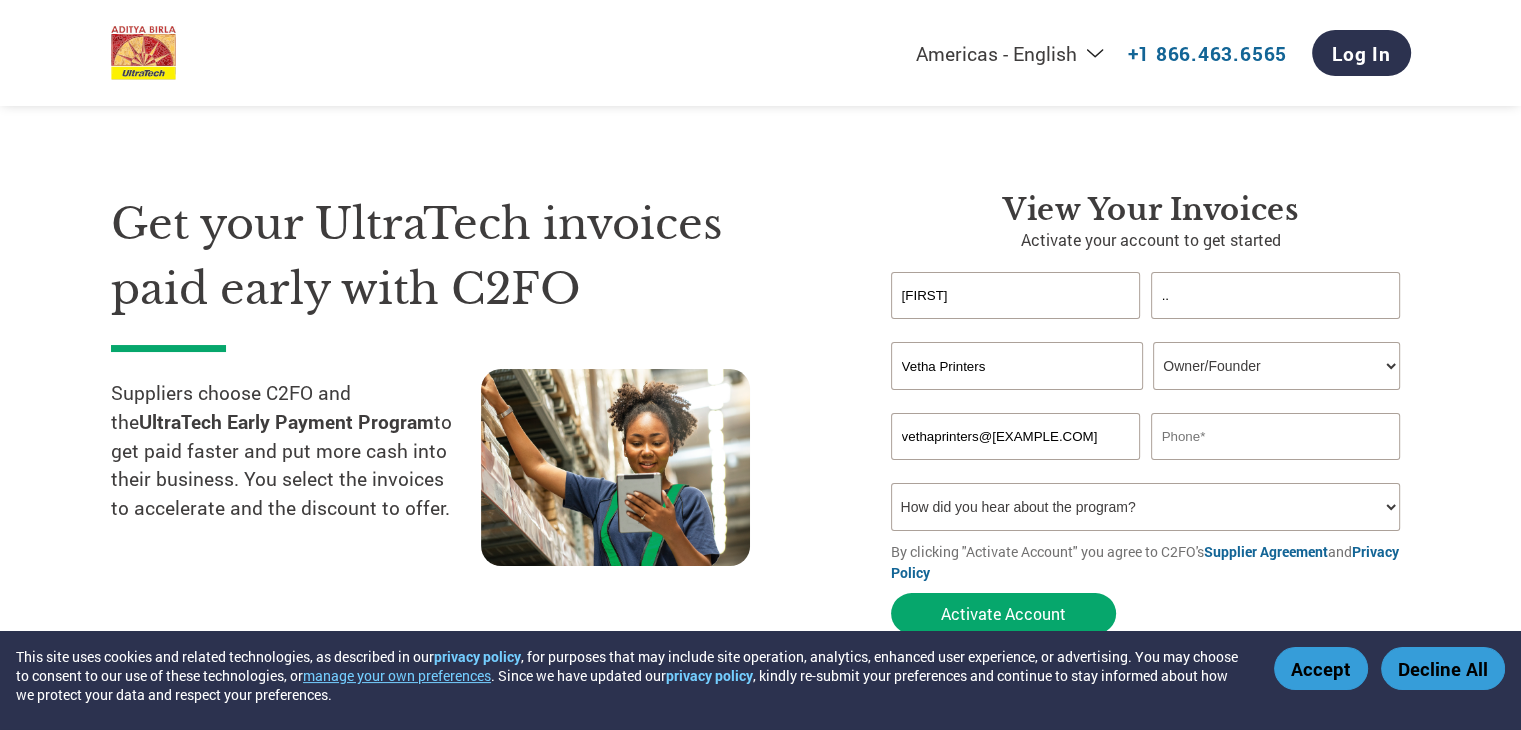 type on "vethaprinters@[EXAMPLE.COM]" 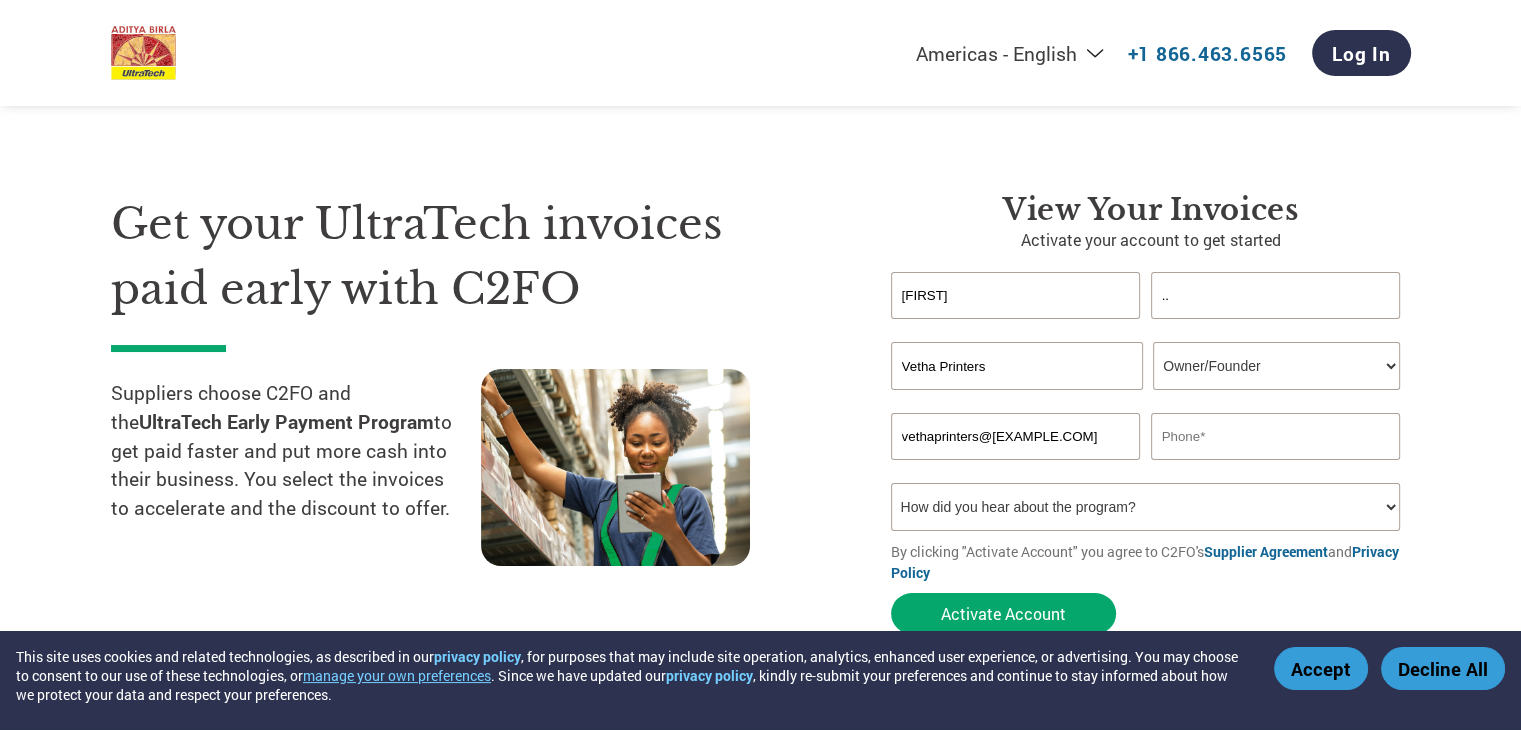 click at bounding box center (1276, 436) 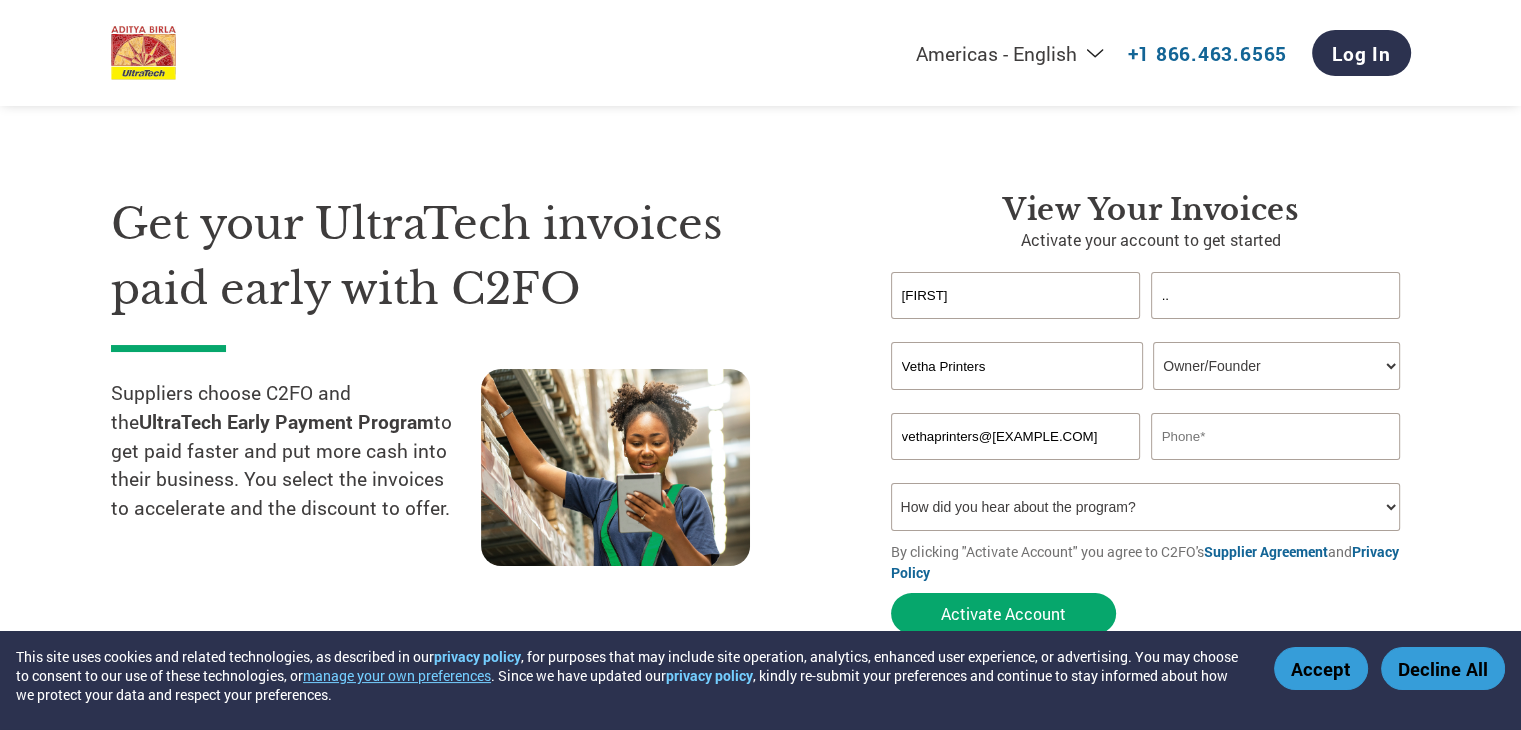 paste on "[PHONE]" 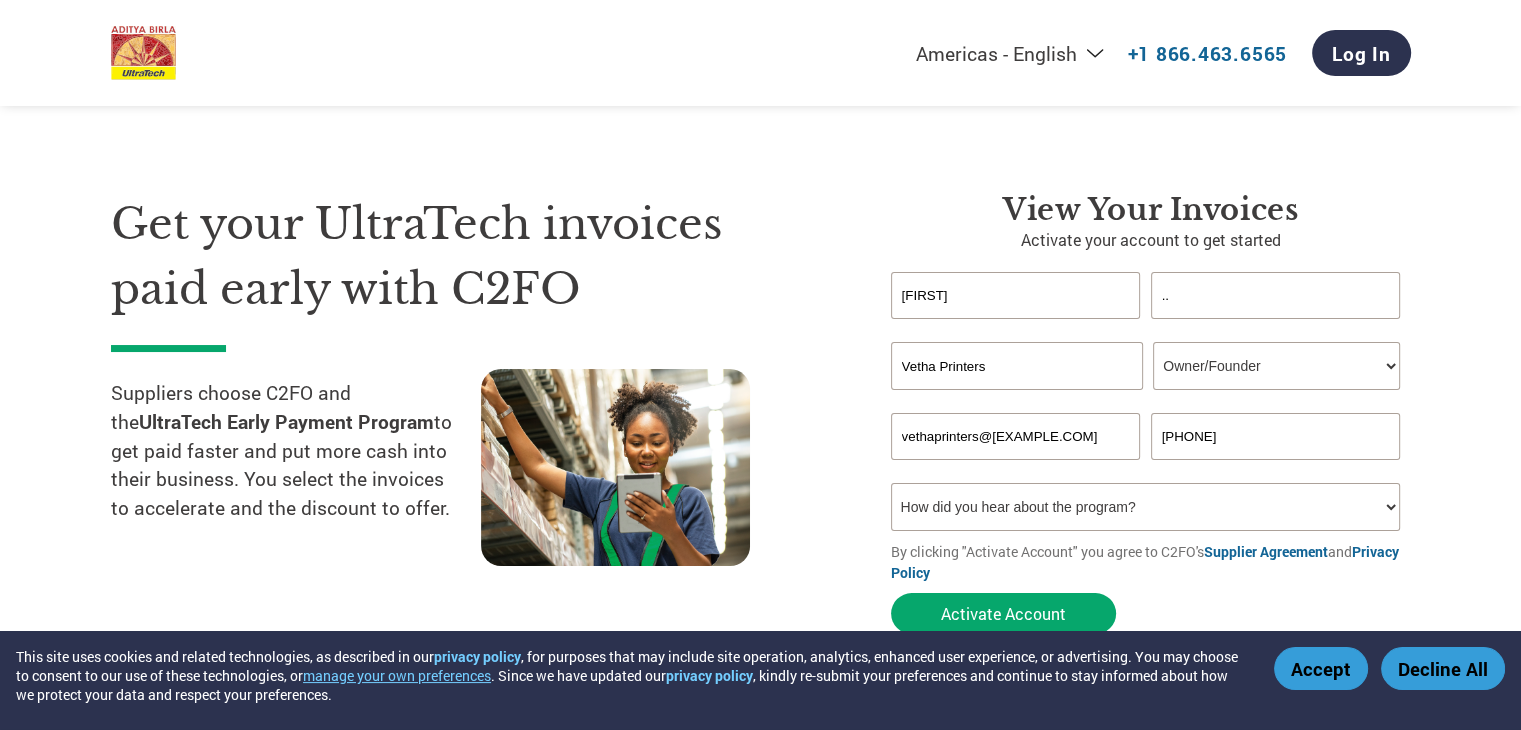 click on "[PHONE]" at bounding box center [1276, 436] 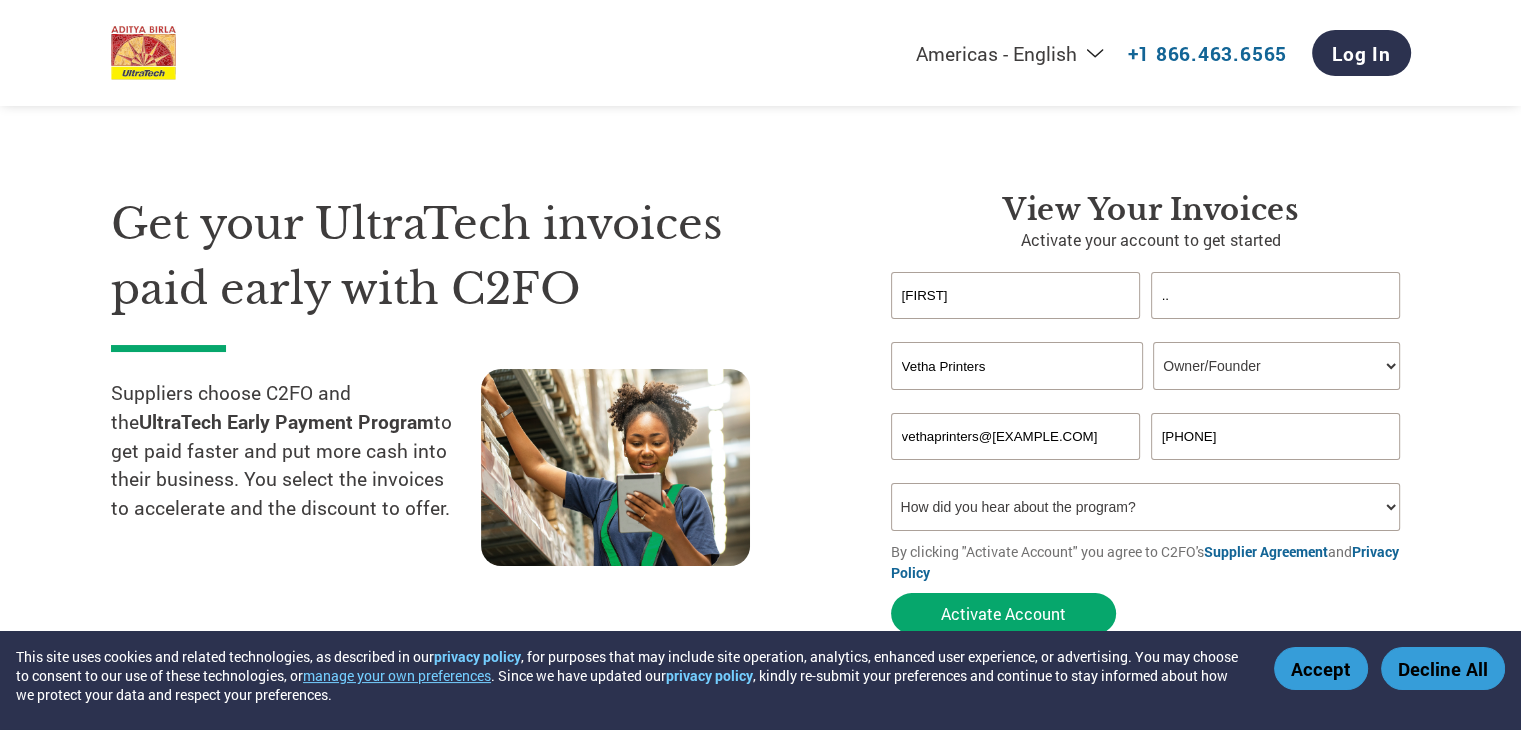 click on "How did you hear about the program? Received a letter Email Social Media Online Search Family/Friend/Acquaintance At an event Other" at bounding box center [1146, 507] 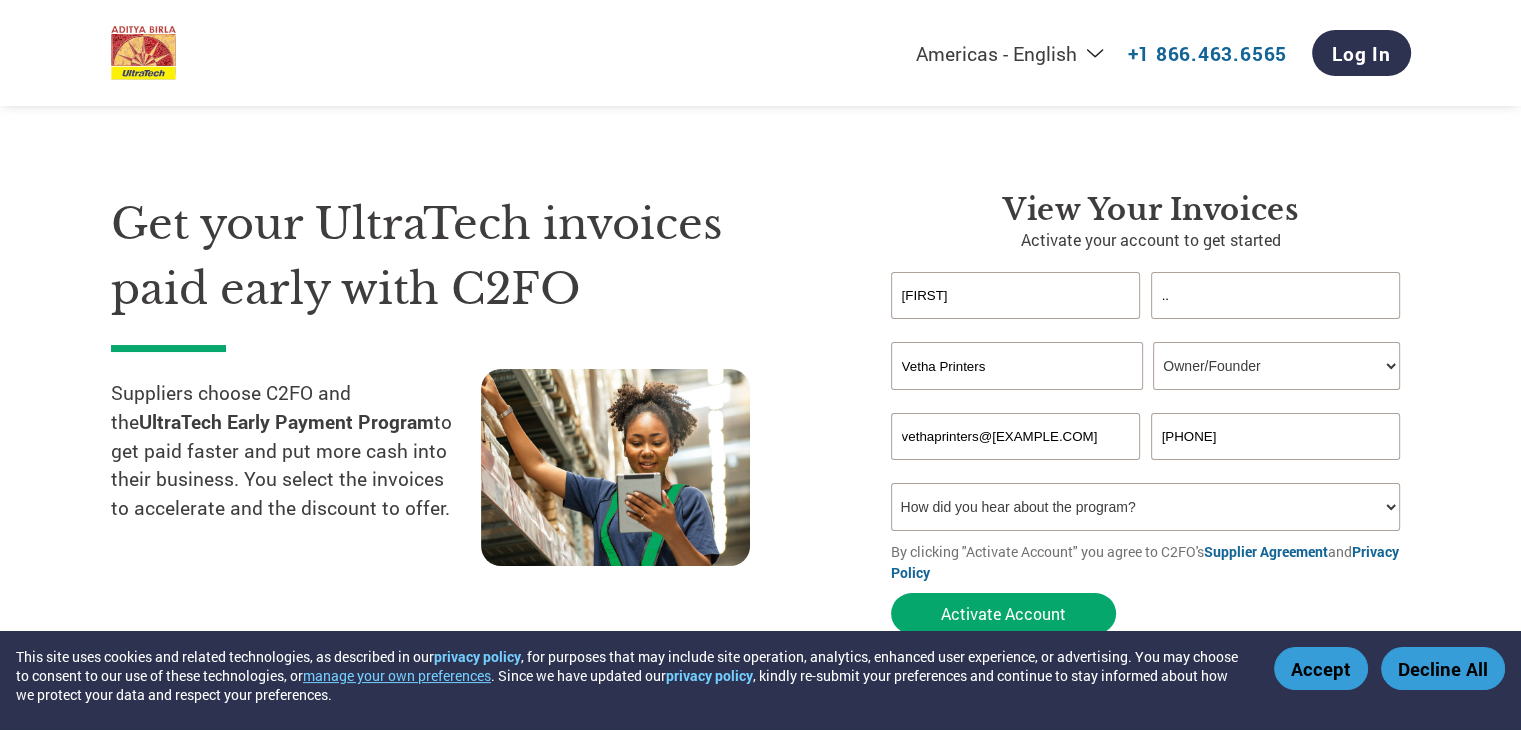 select on "Email" 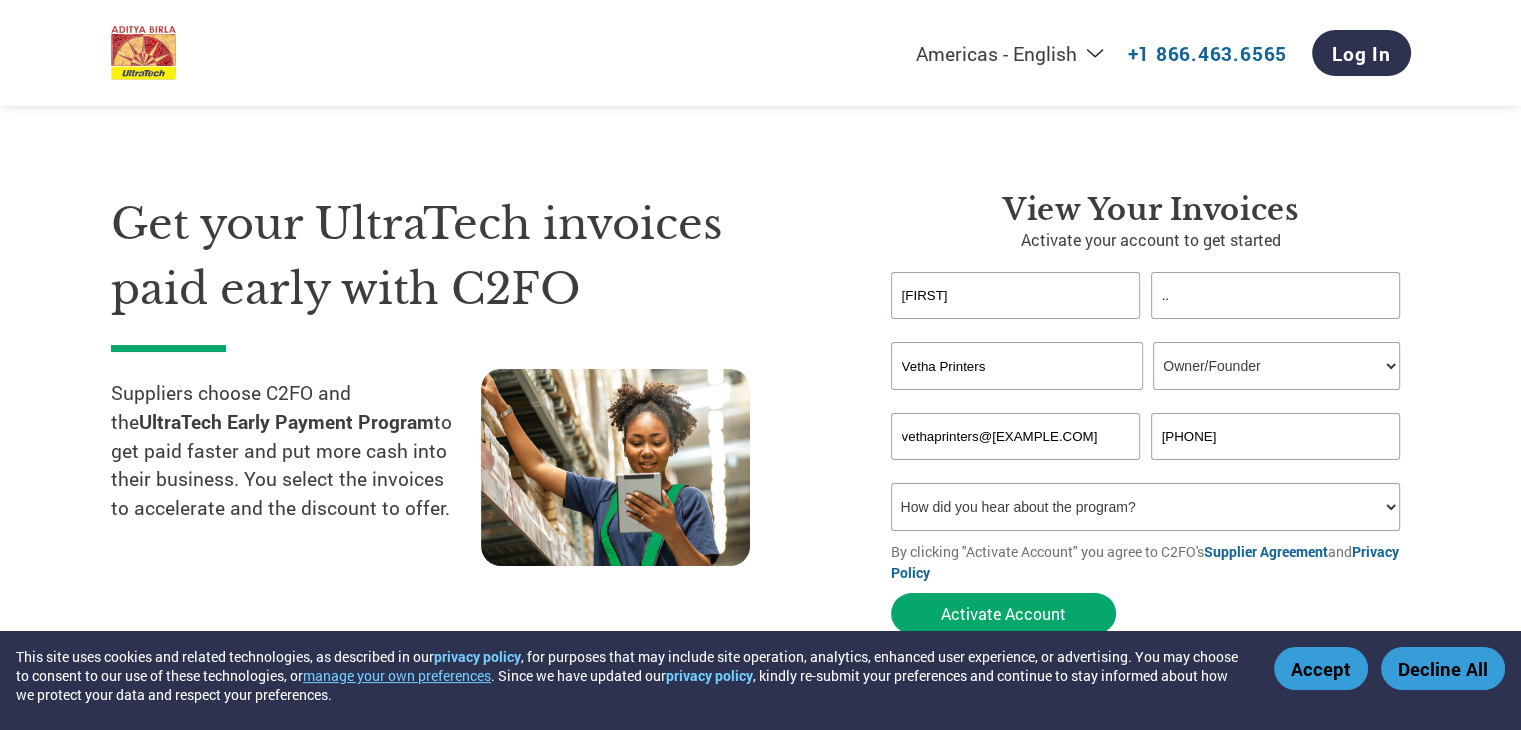 click on "How did you hear about the program? Received a letter Email Social Media Online Search Family/Friend/Acquaintance At an event Other" at bounding box center (1146, 507) 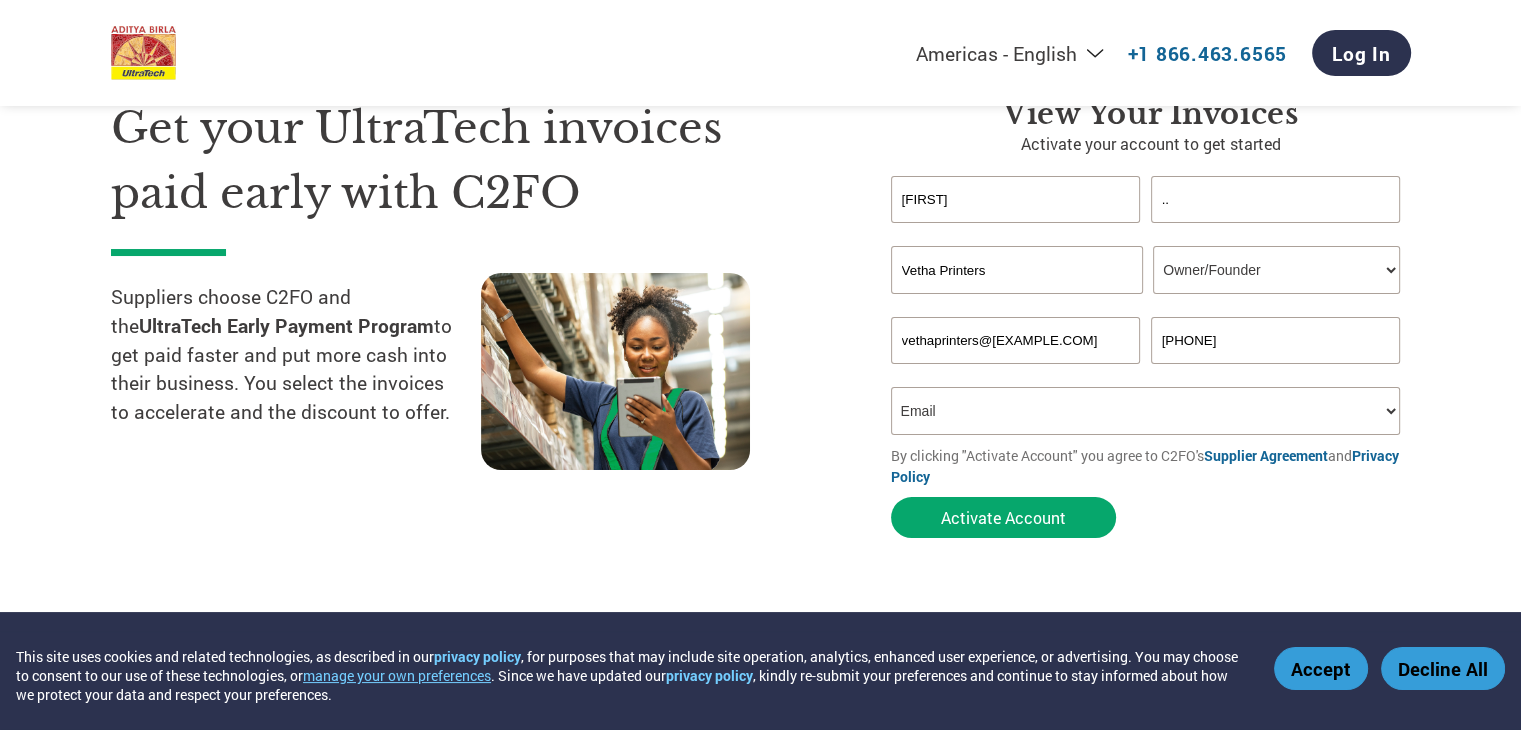 scroll, scrollTop: 200, scrollLeft: 0, axis: vertical 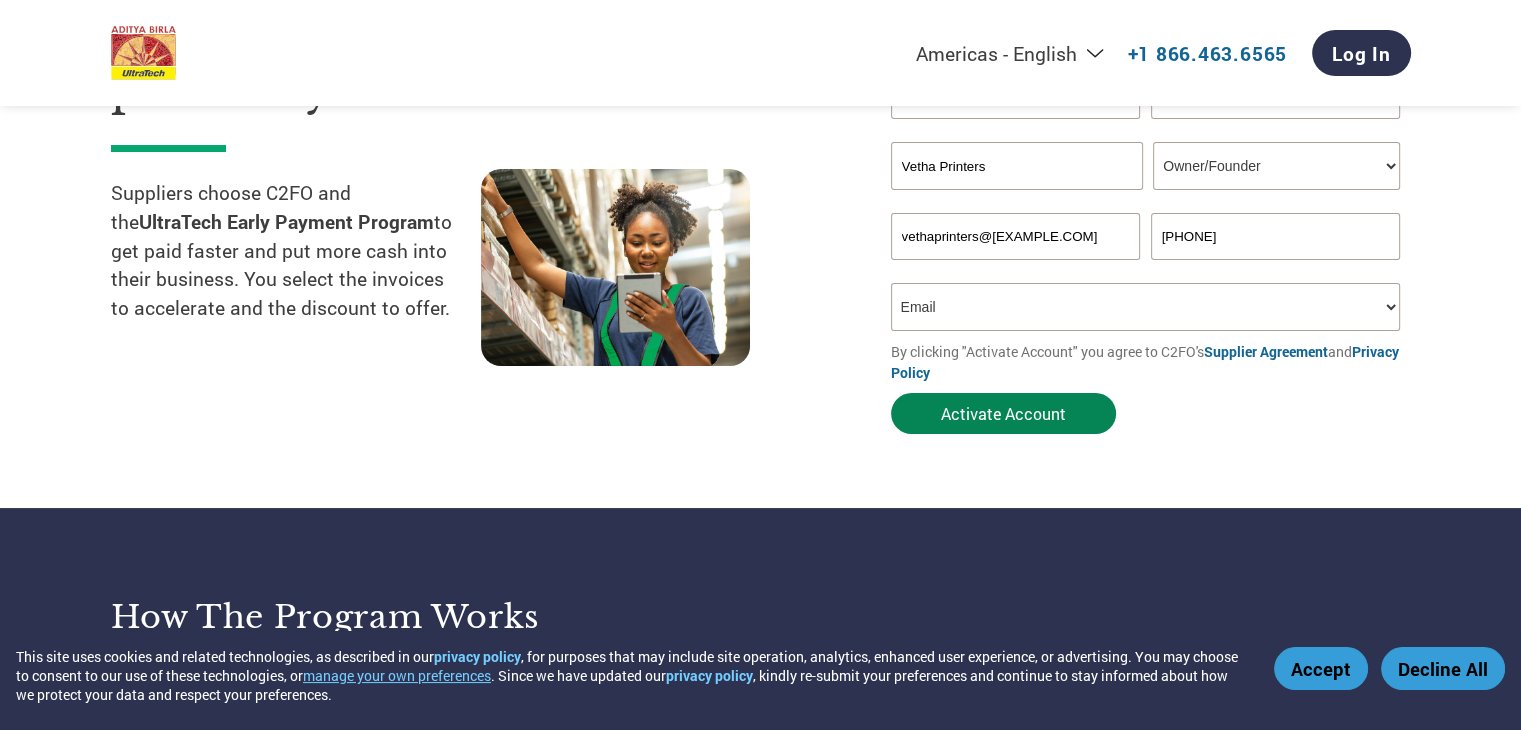 click on "Activate Account" at bounding box center [1003, 413] 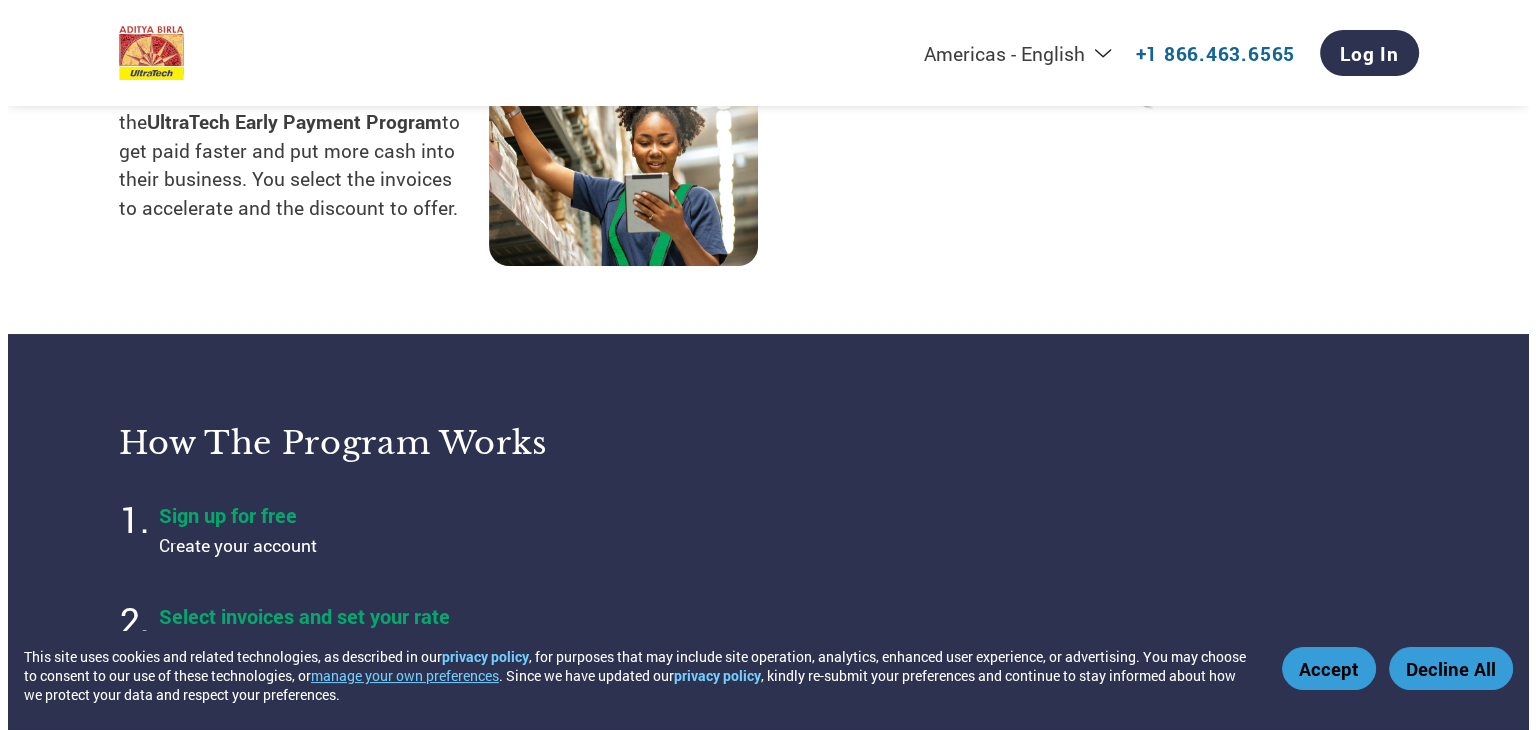 scroll, scrollTop: 0, scrollLeft: 0, axis: both 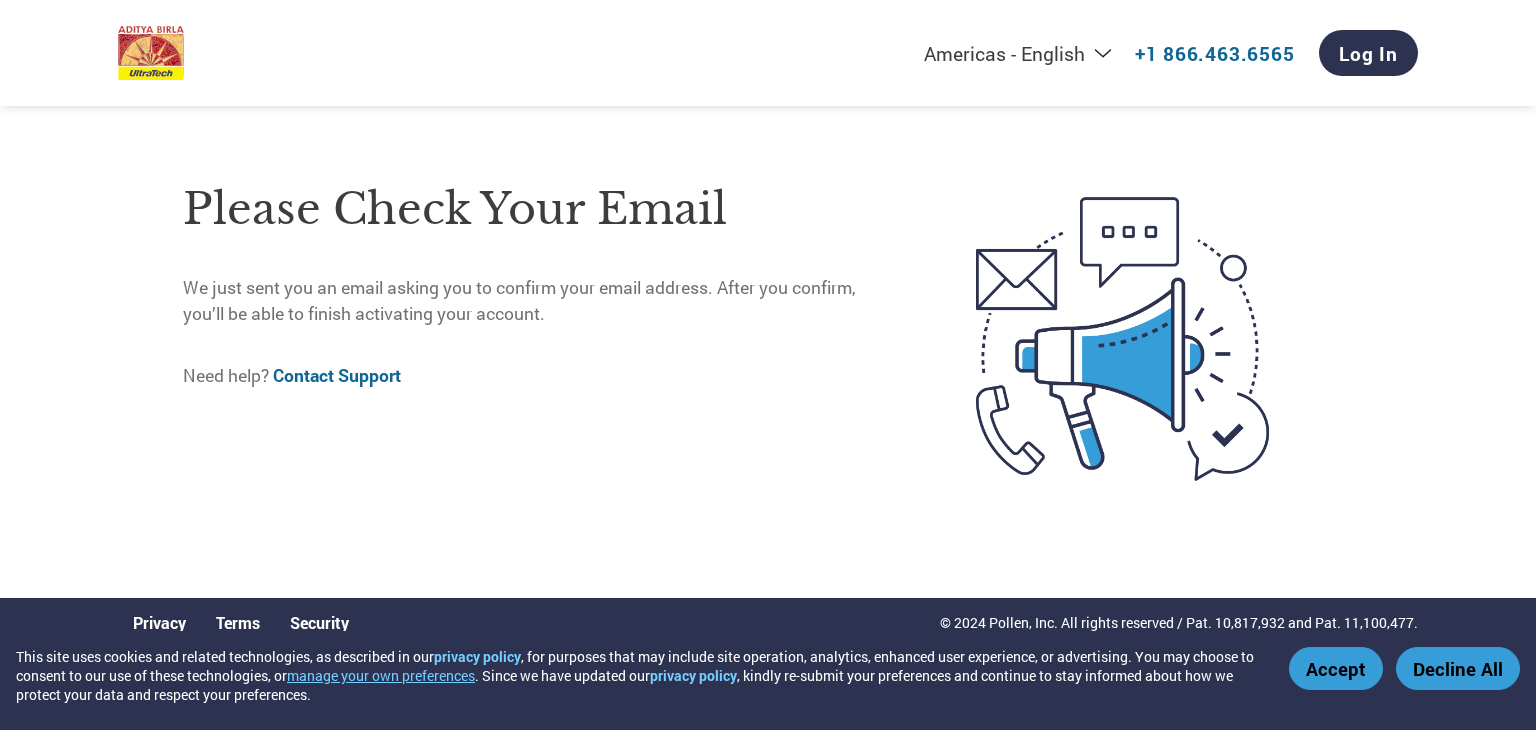 click on "Please check your email  We just sent you an email asking you to confirm your email address. After you confirm, you’ll be able to finish activating your account. Need help?   Contact Support" at bounding box center (537, 339) 